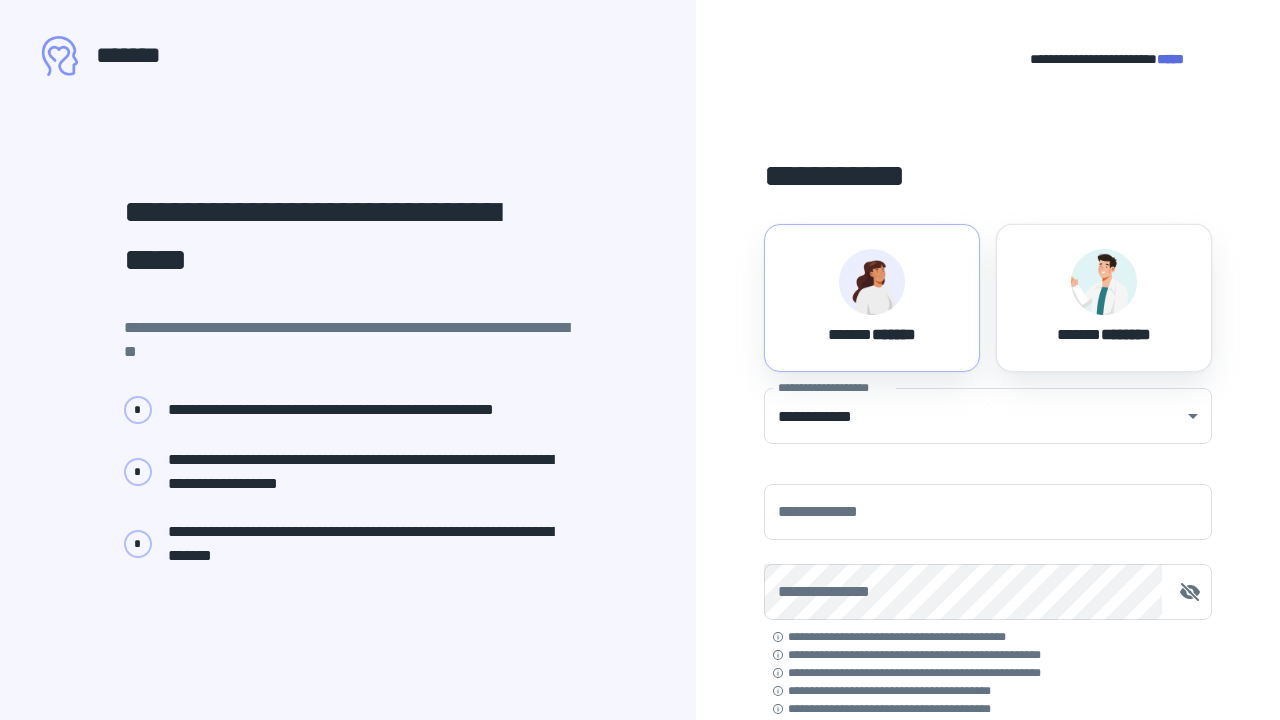 scroll, scrollTop: 0, scrollLeft: 0, axis: both 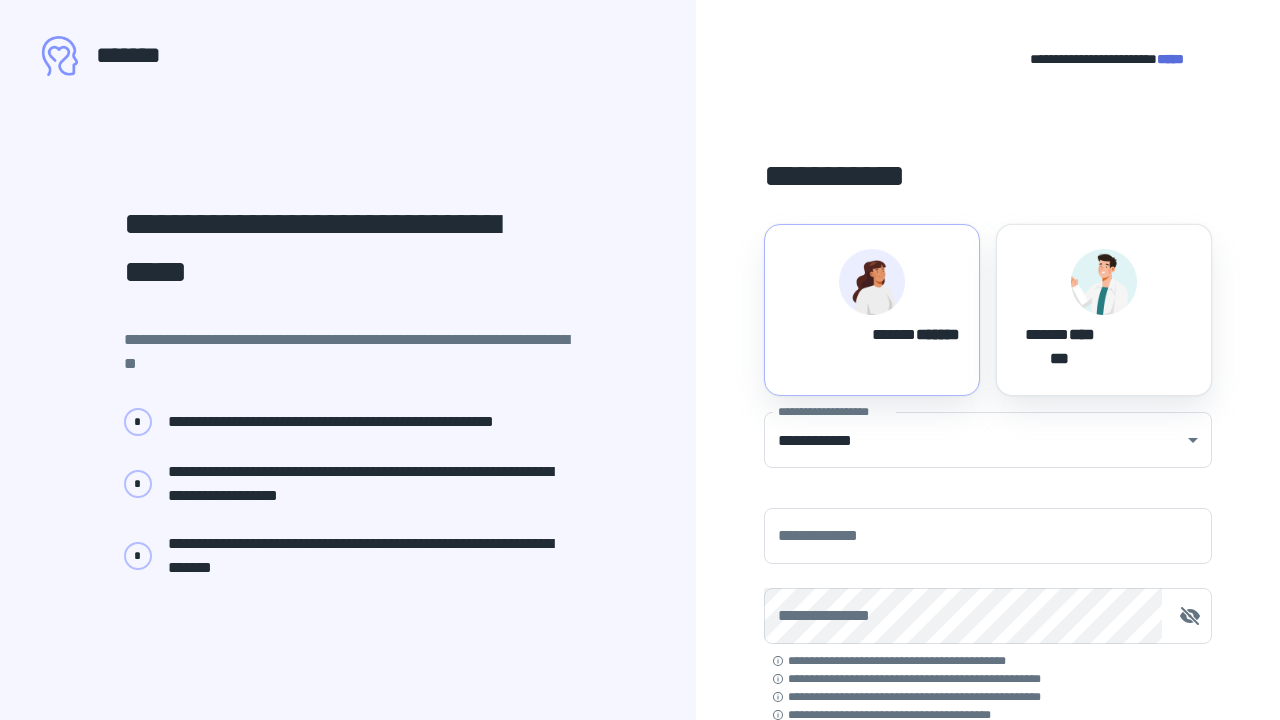 click on "******   *******" at bounding box center [872, 298] 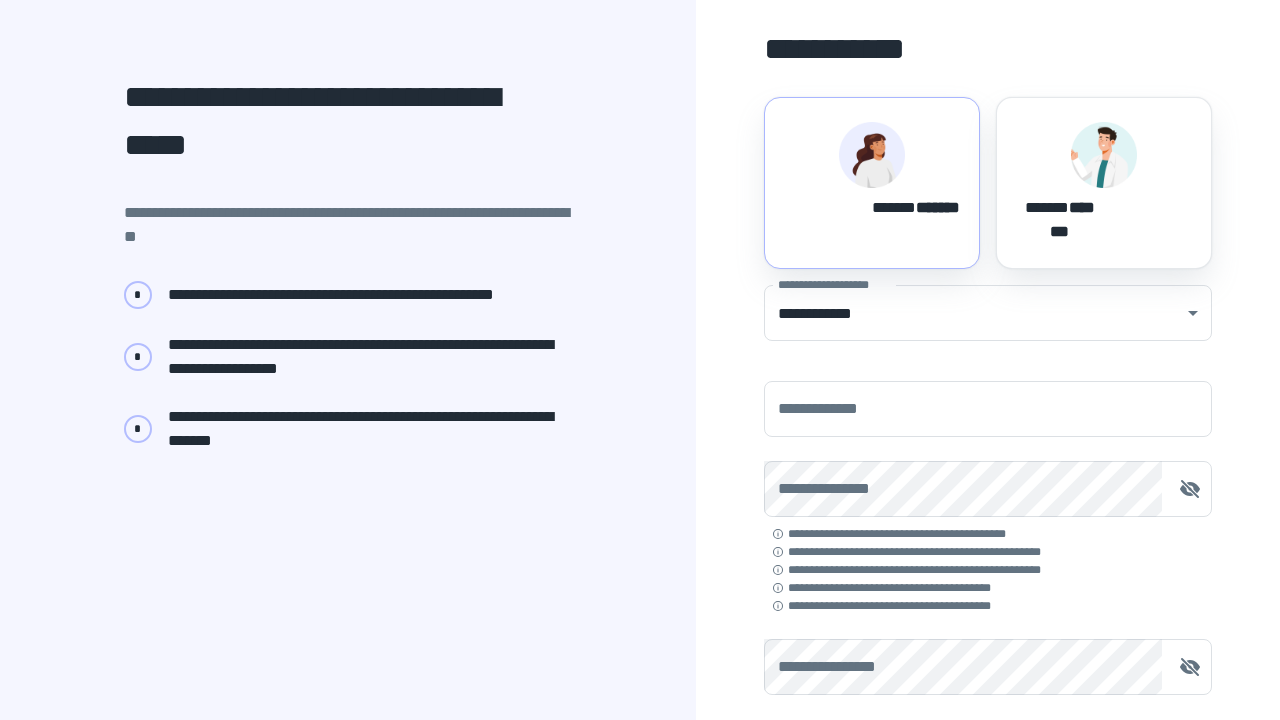 scroll, scrollTop: 137, scrollLeft: 0, axis: vertical 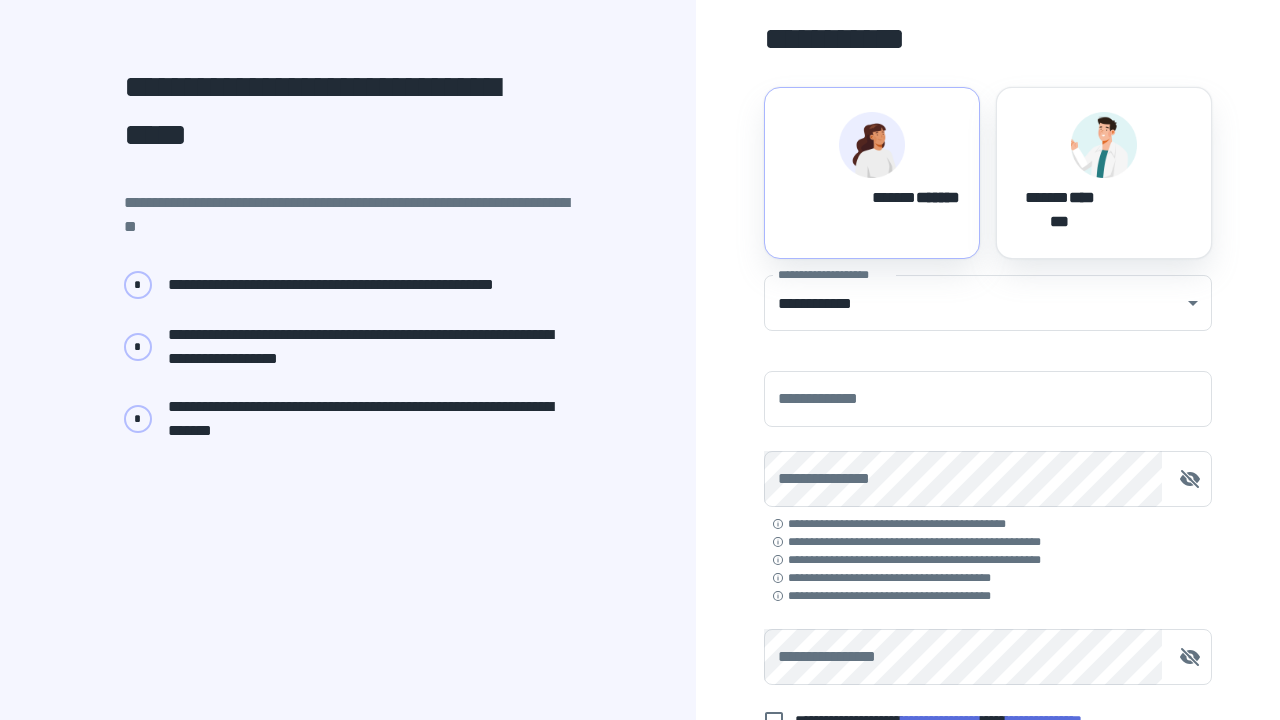 click at bounding box center [872, 145] 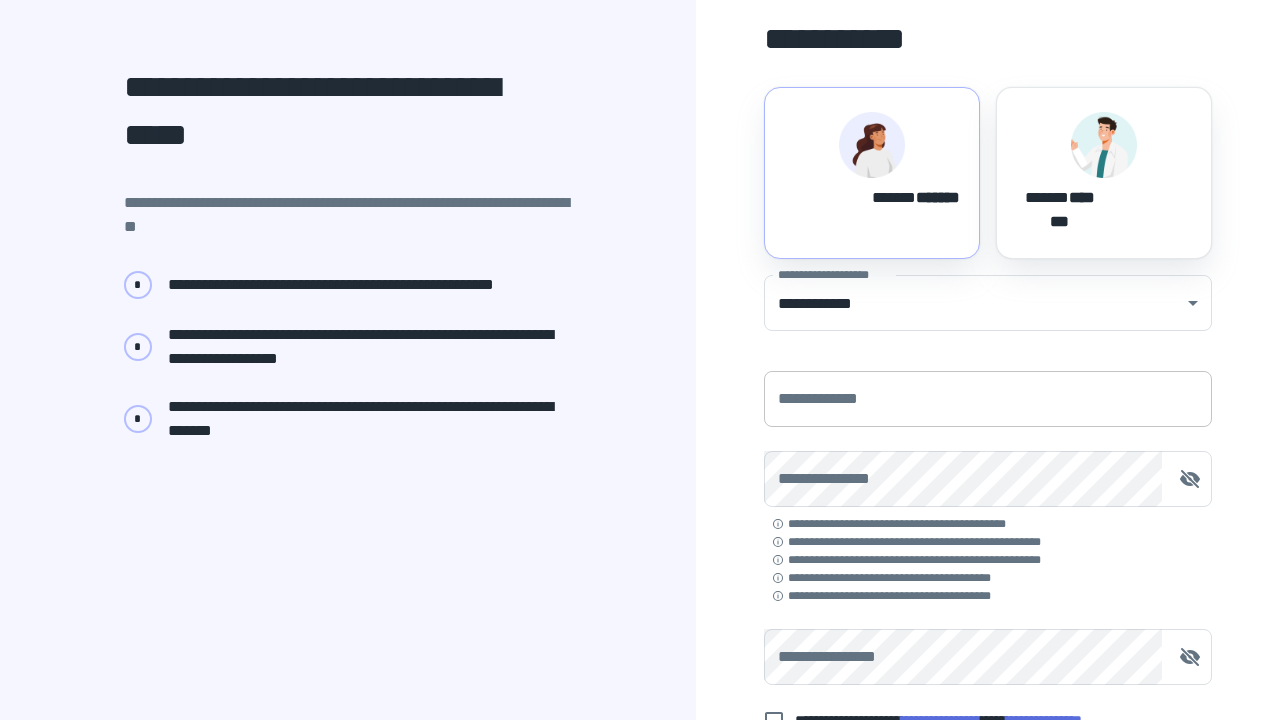 click on "**********" at bounding box center [988, 399] 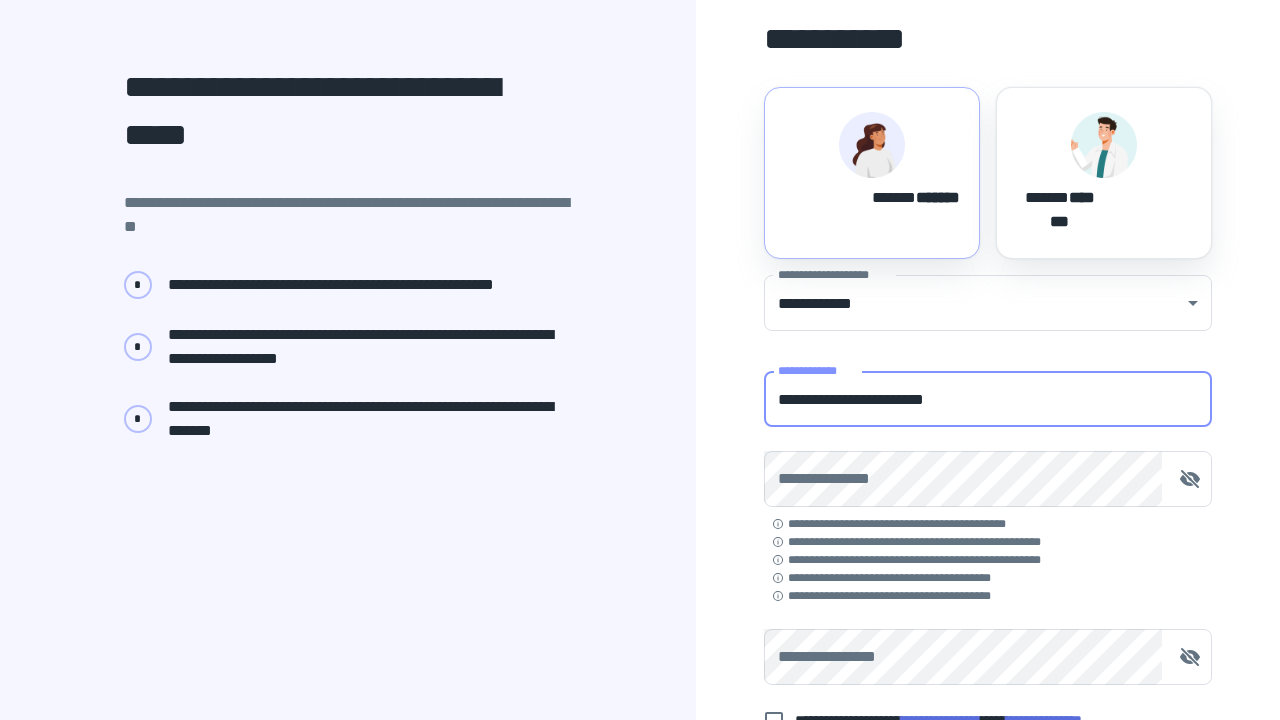 type on "**********" 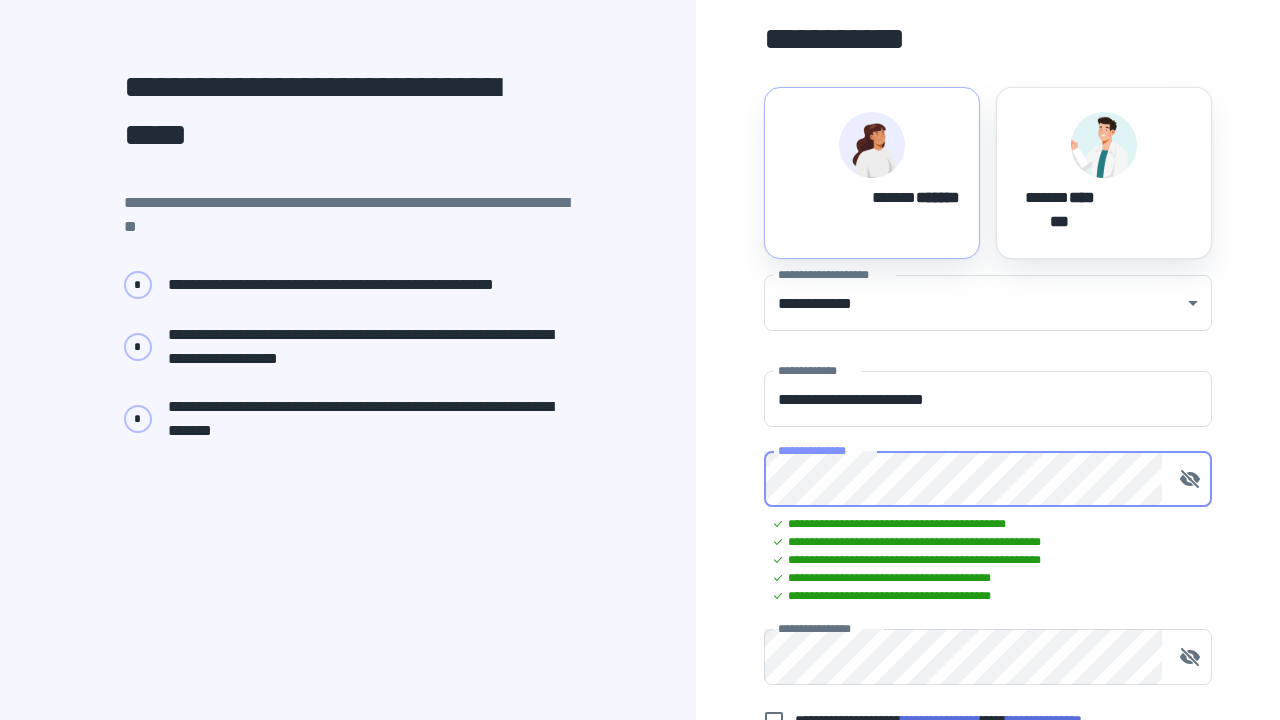 click on "**********" at bounding box center (988, 402) 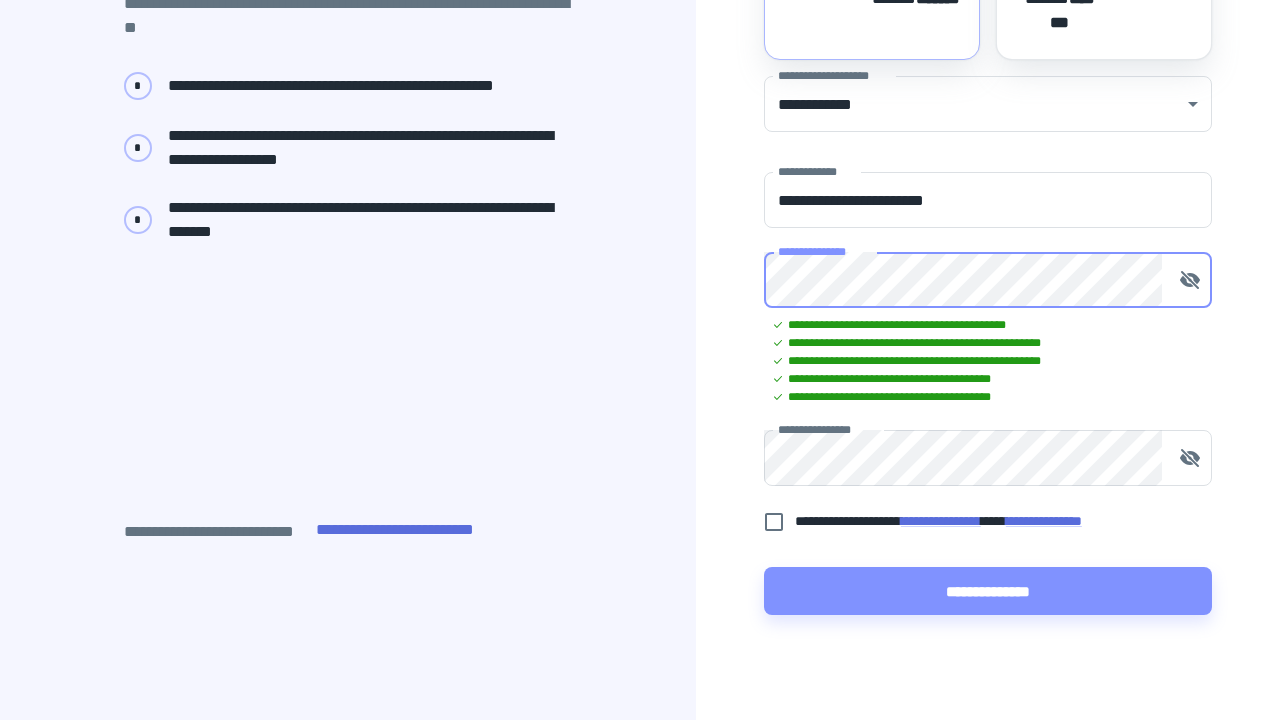 scroll, scrollTop: 335, scrollLeft: 0, axis: vertical 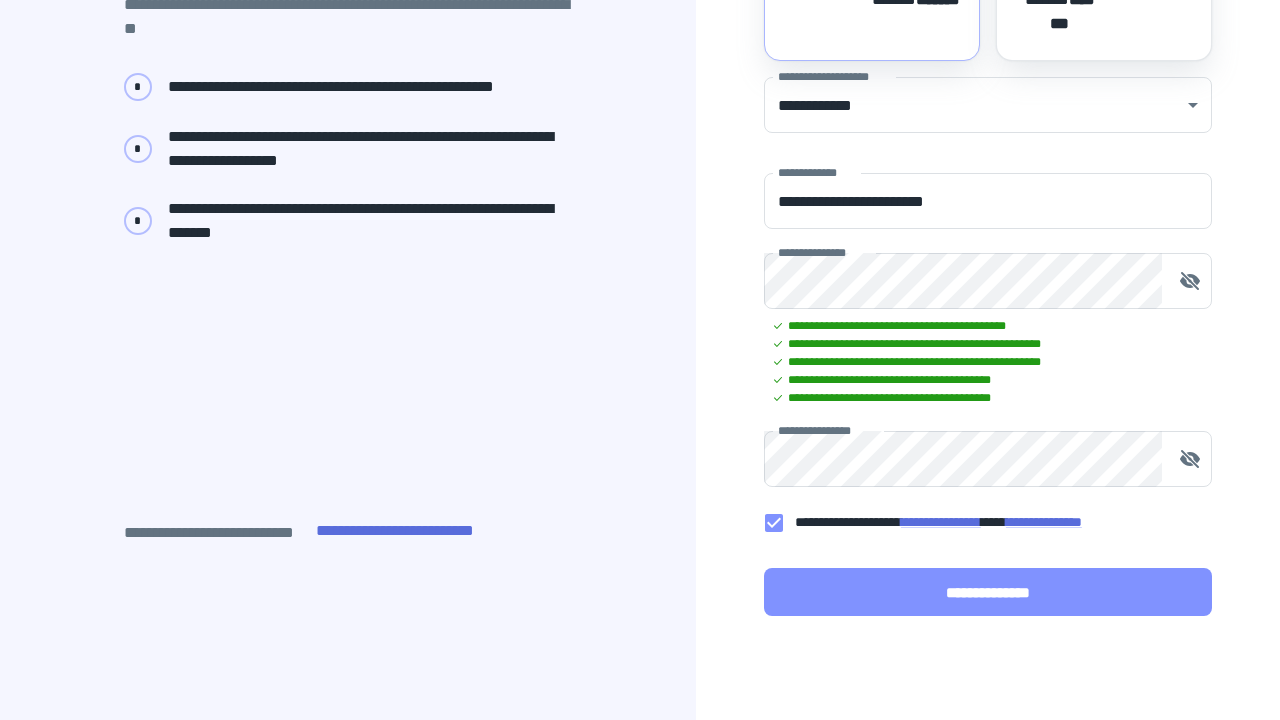 click on "**********" at bounding box center (988, 592) 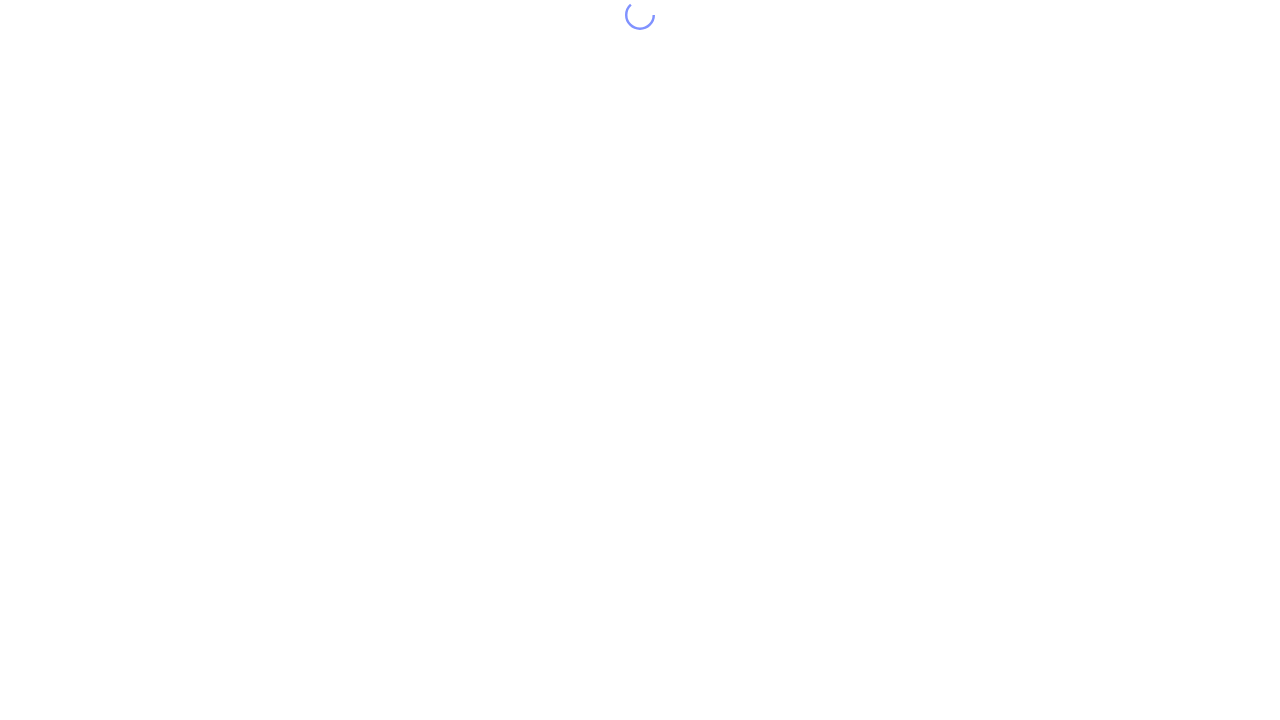 scroll, scrollTop: 0, scrollLeft: 0, axis: both 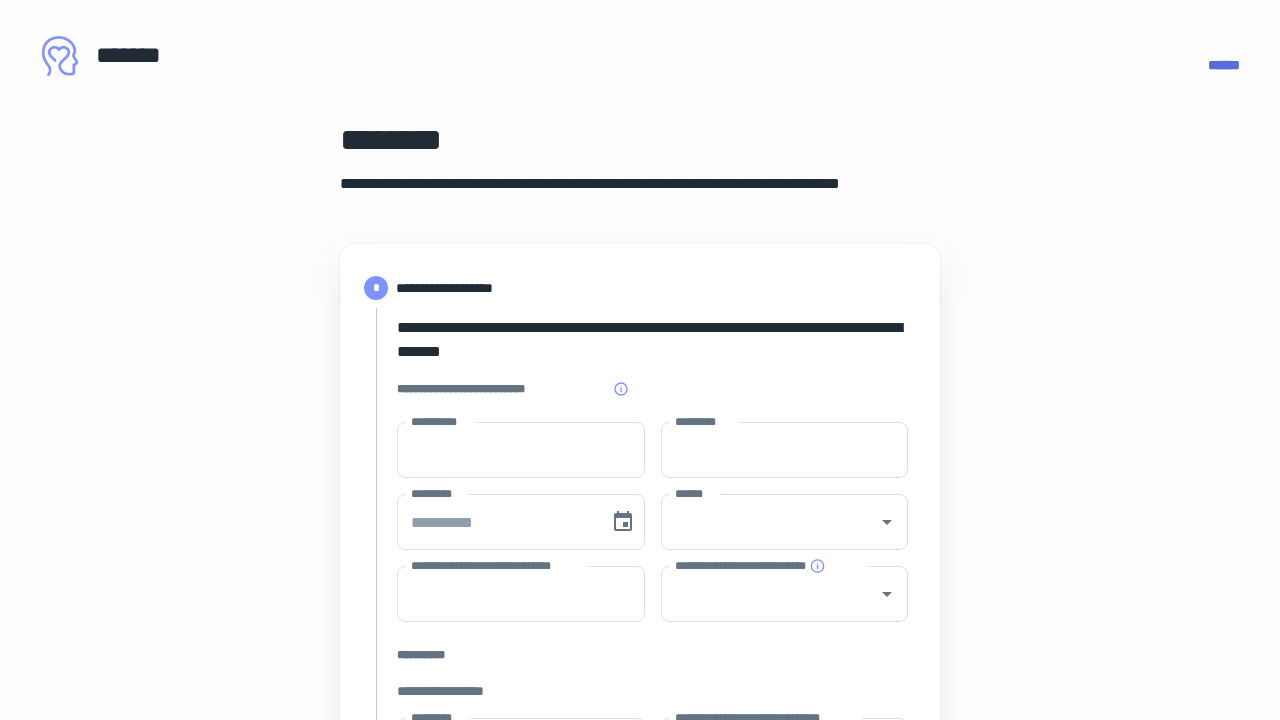 type on "****" 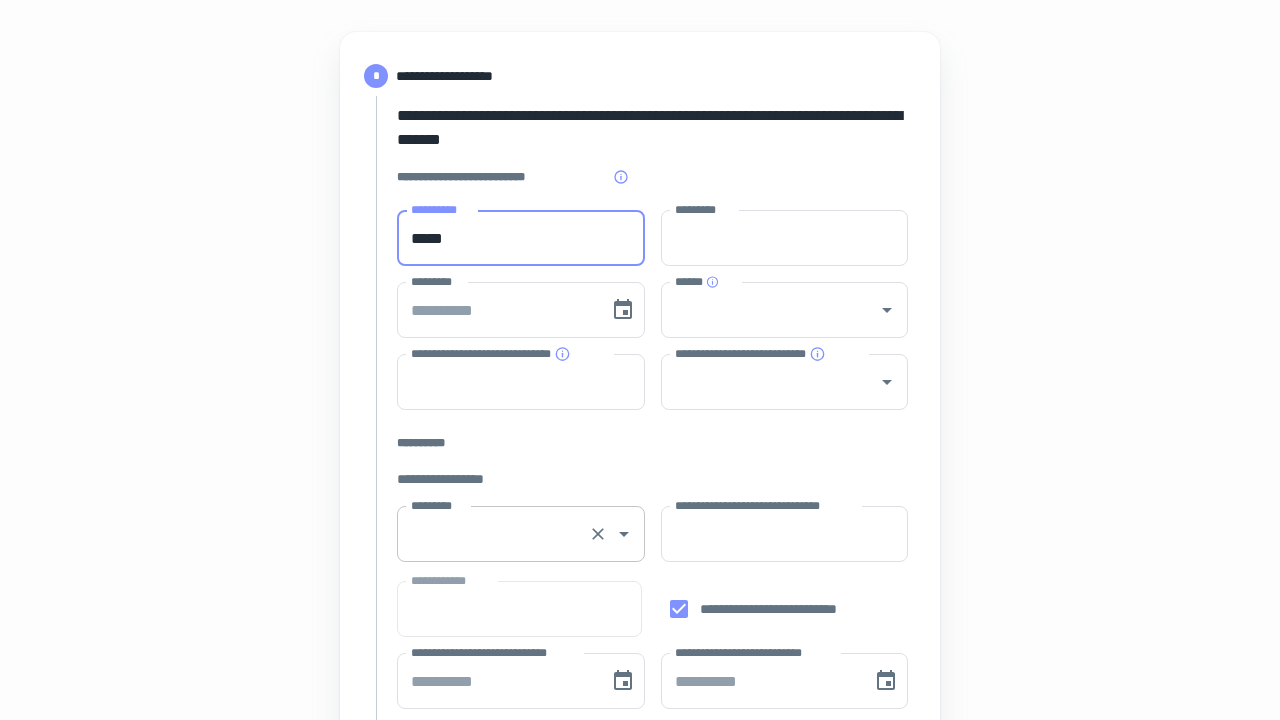 scroll, scrollTop: 212, scrollLeft: 2, axis: both 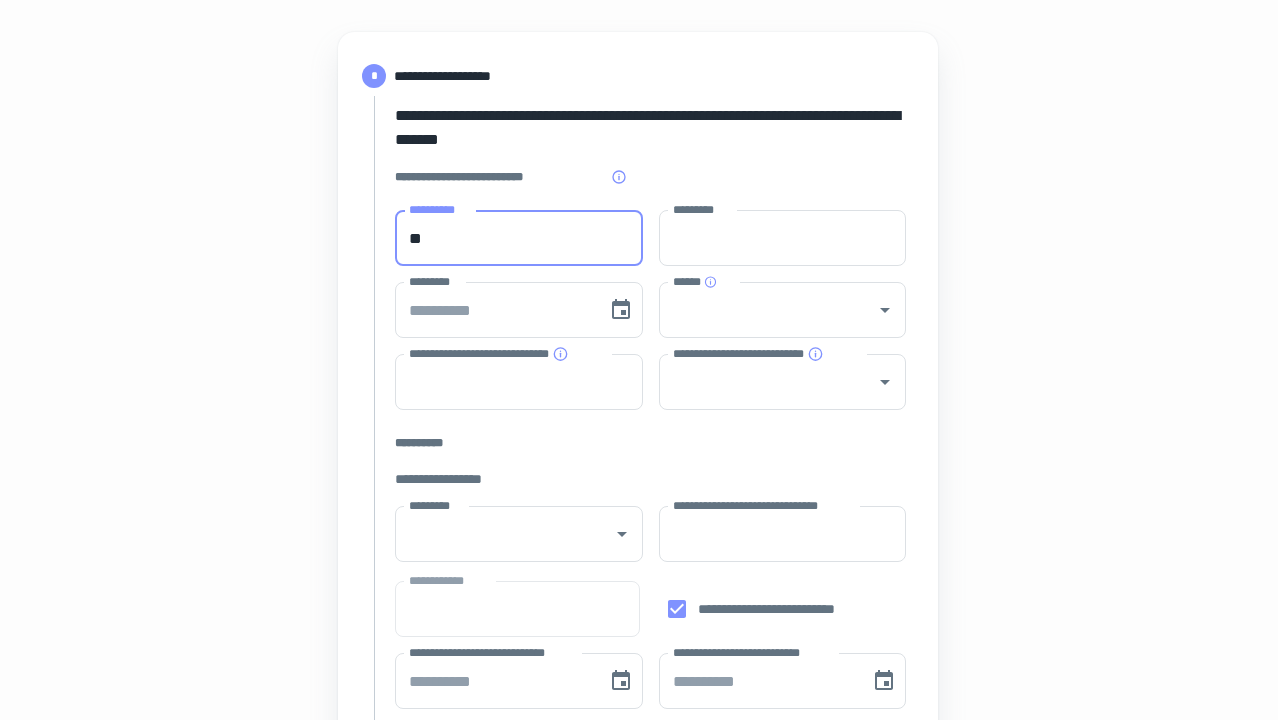 type on "*" 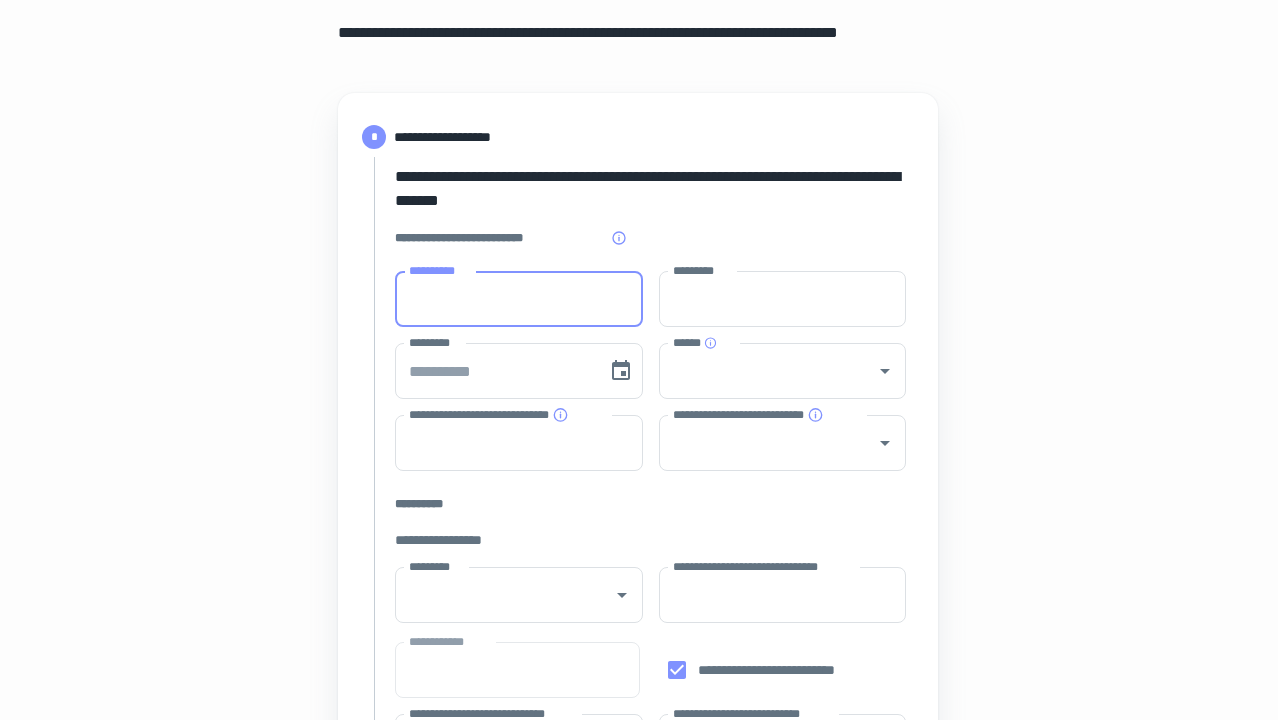 scroll, scrollTop: 150, scrollLeft: 2, axis: both 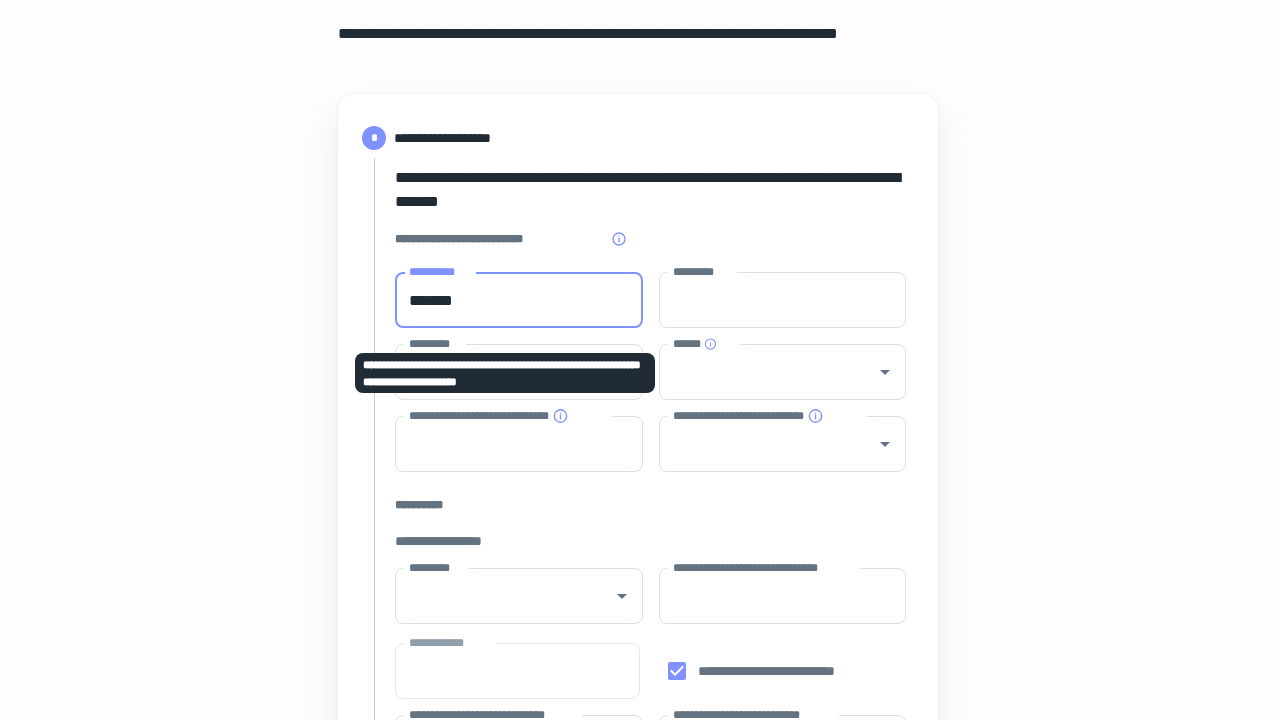 type on "*******" 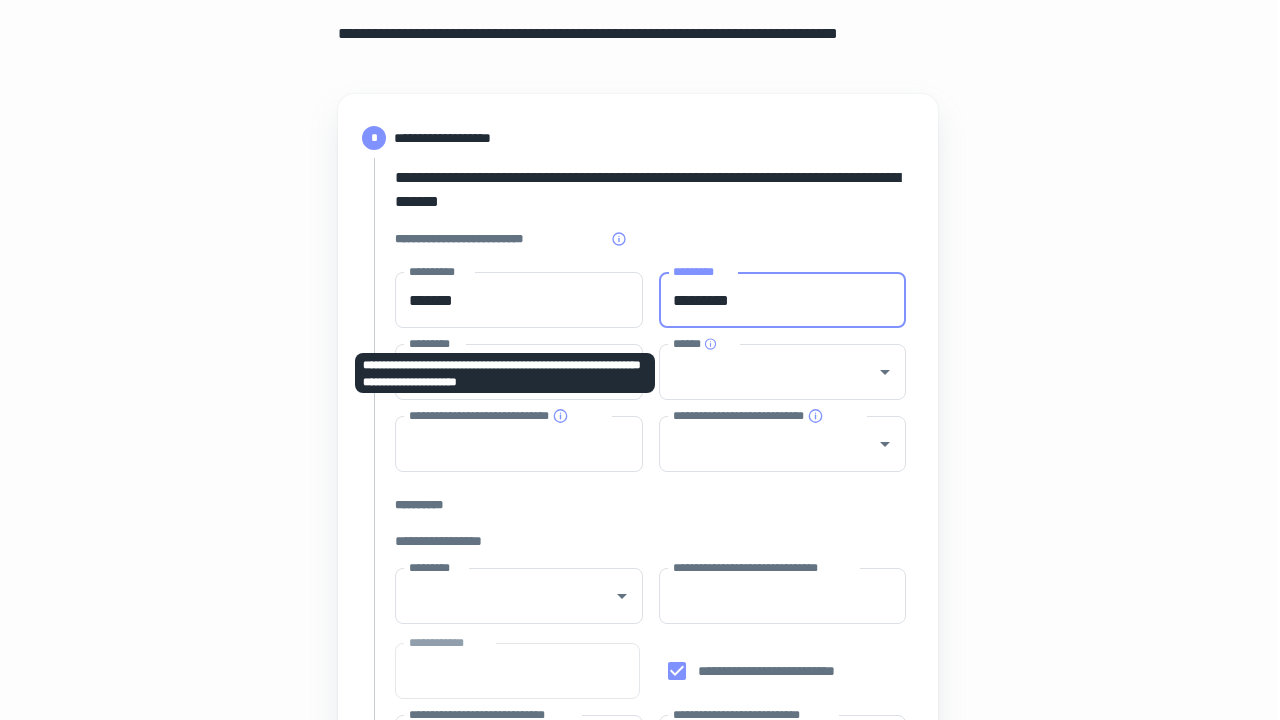 type on "*********" 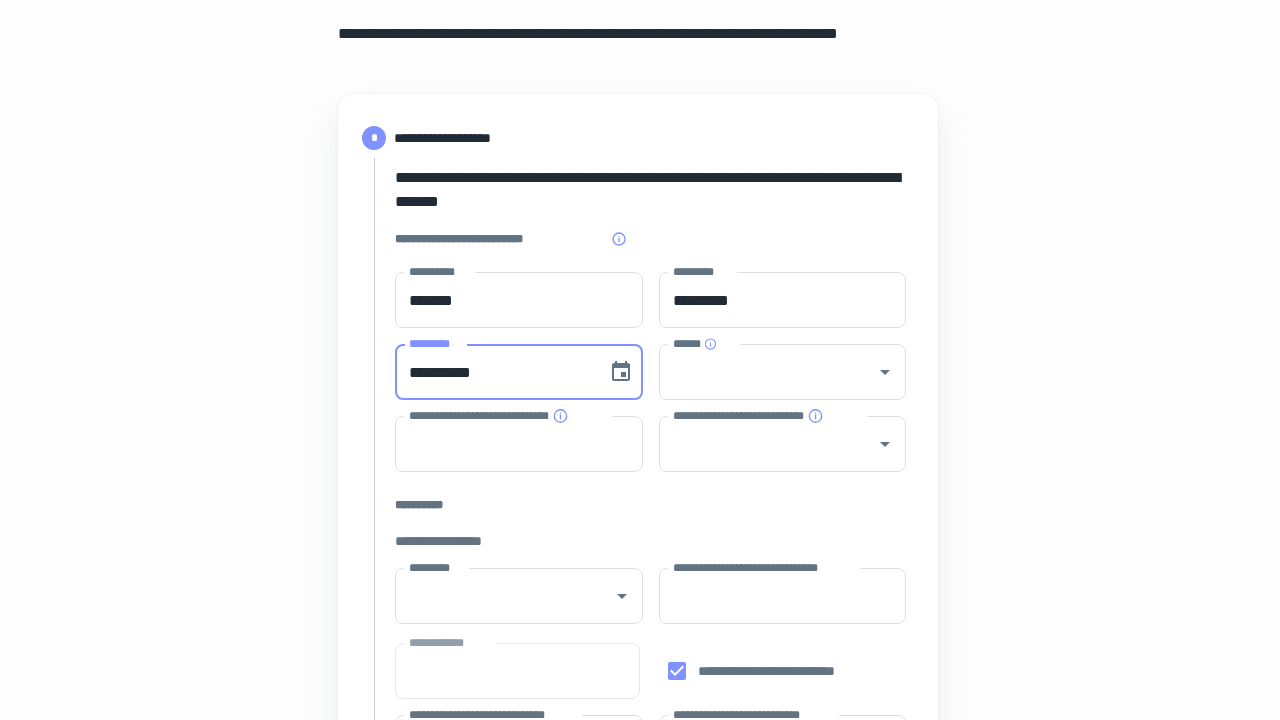type on "**********" 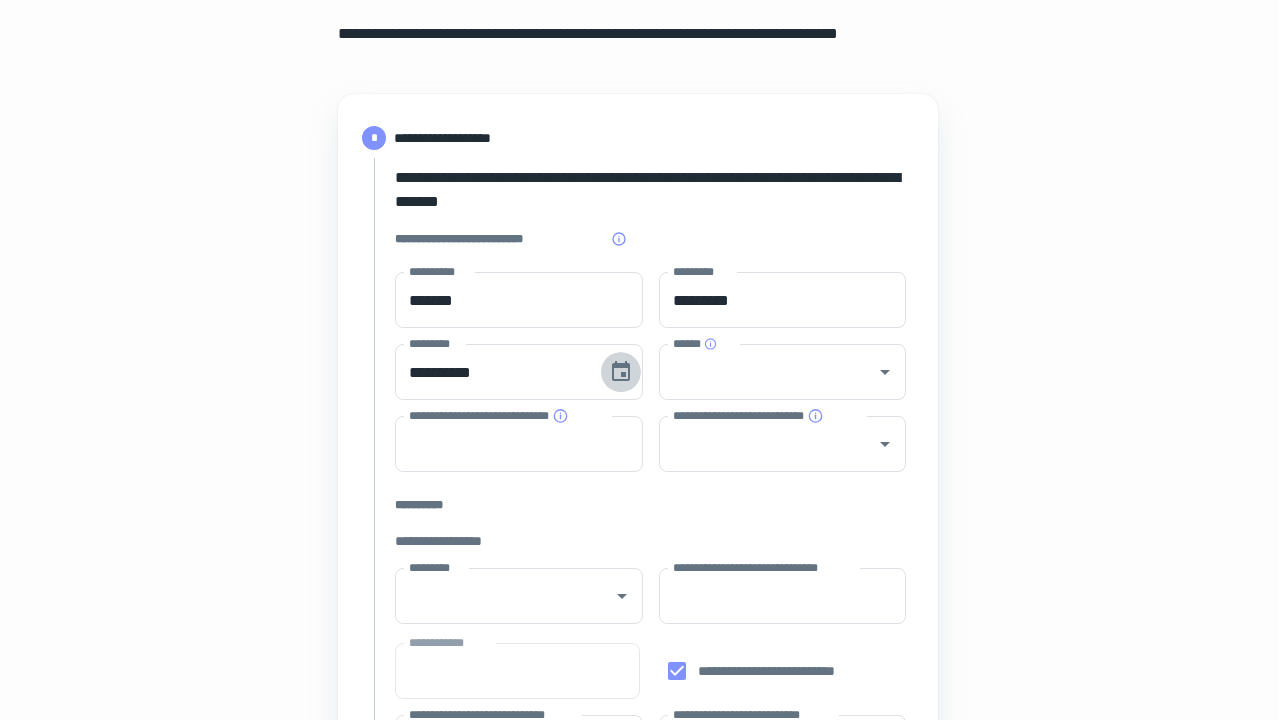 type 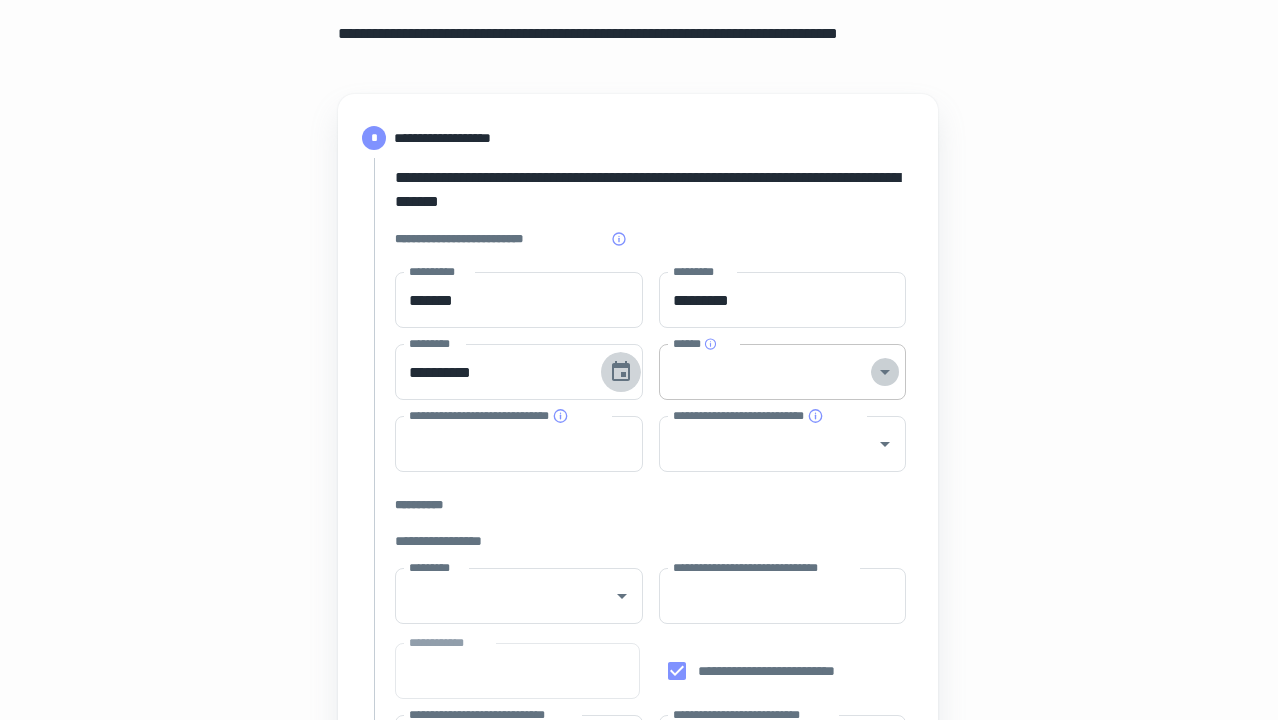 click 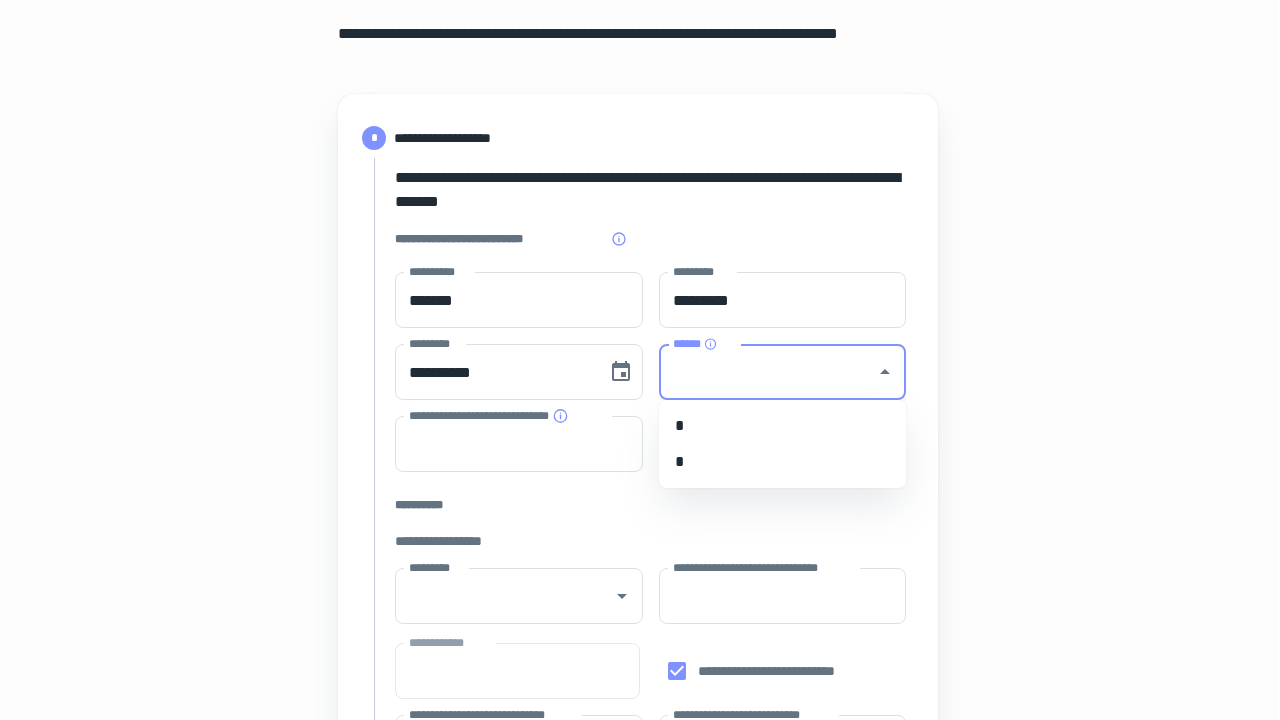 click on "*" at bounding box center (783, 426) 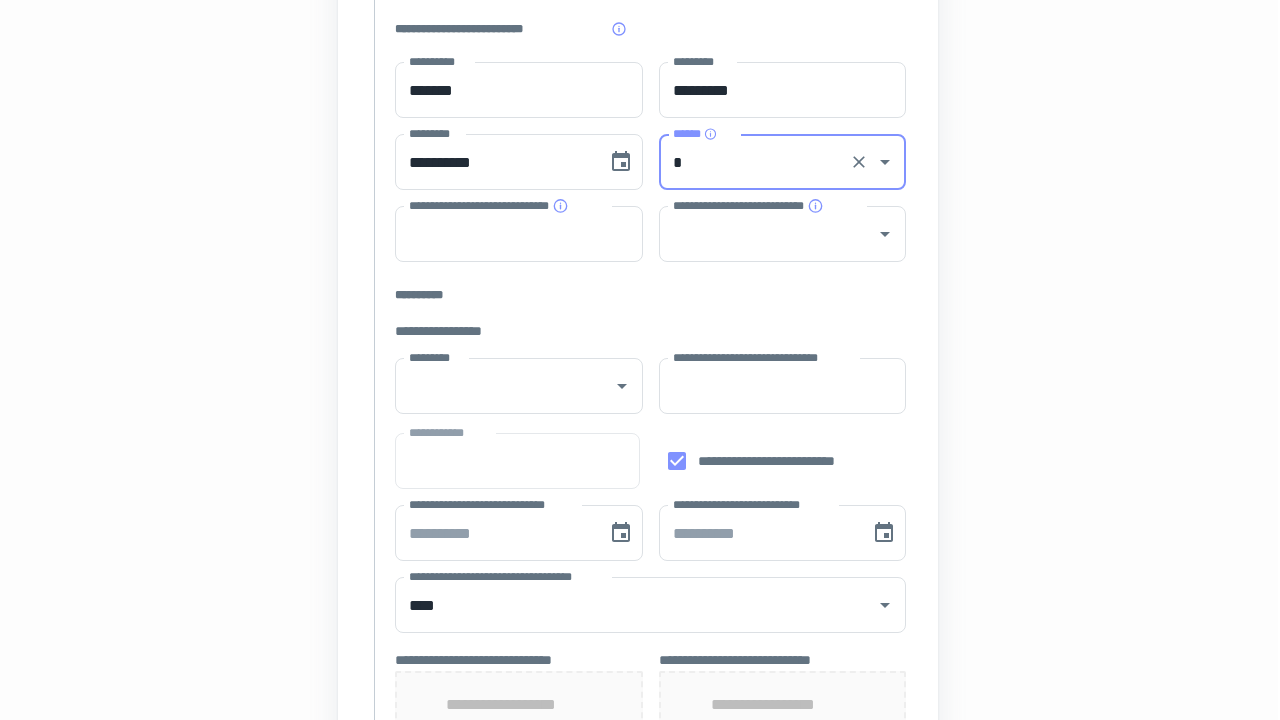scroll, scrollTop: 372, scrollLeft: 2, axis: both 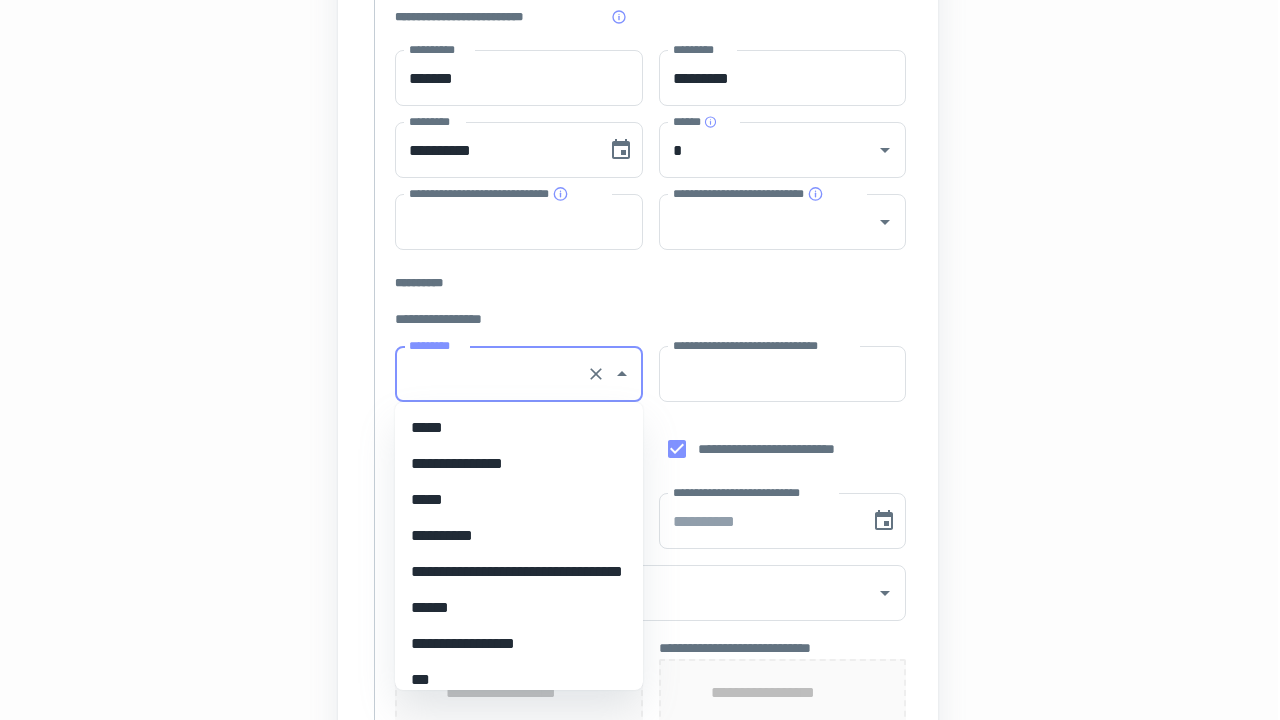 click on "*********" at bounding box center (491, 374) 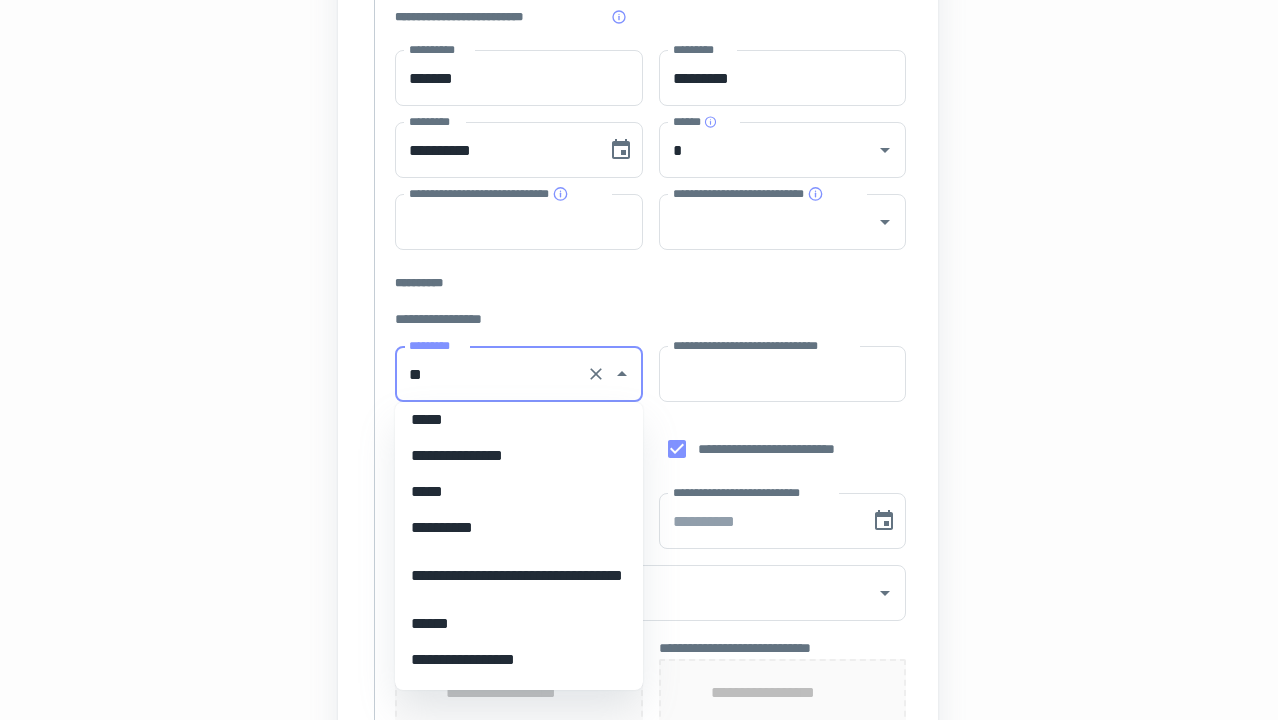 scroll, scrollTop: 0, scrollLeft: 0, axis: both 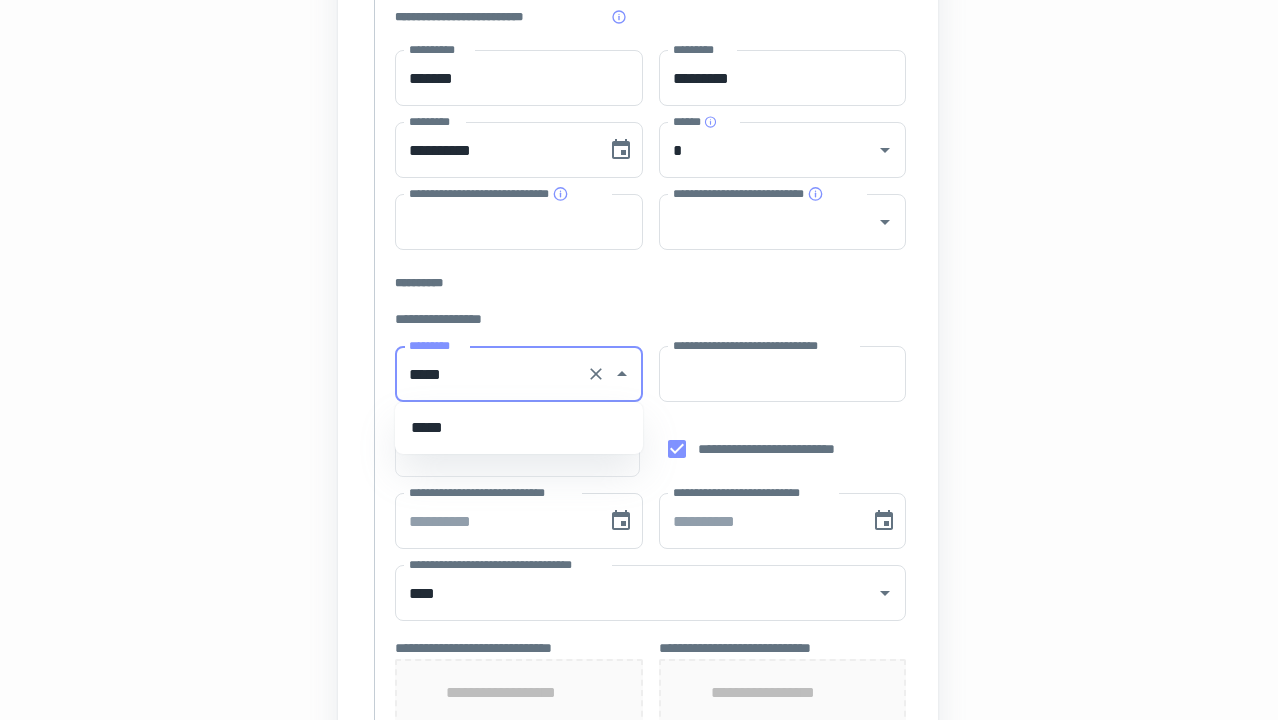 click on "*****" at bounding box center (519, 428) 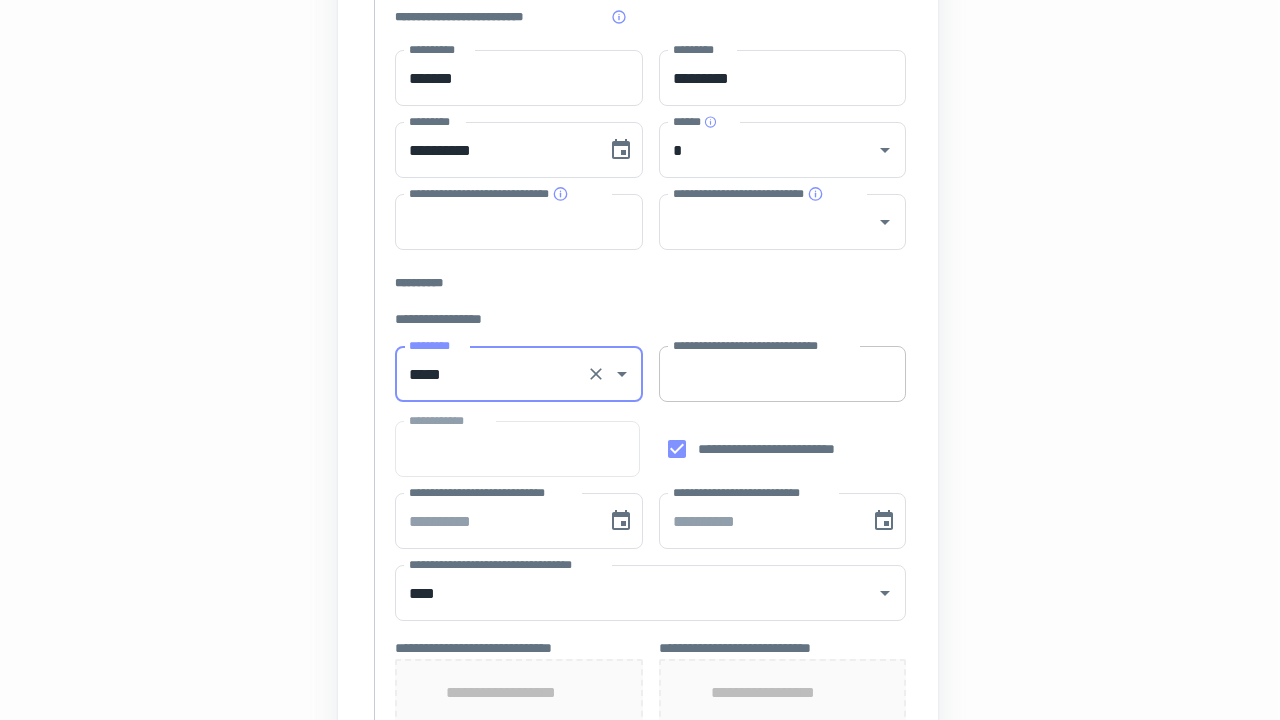 click on "**********" at bounding box center (783, 374) 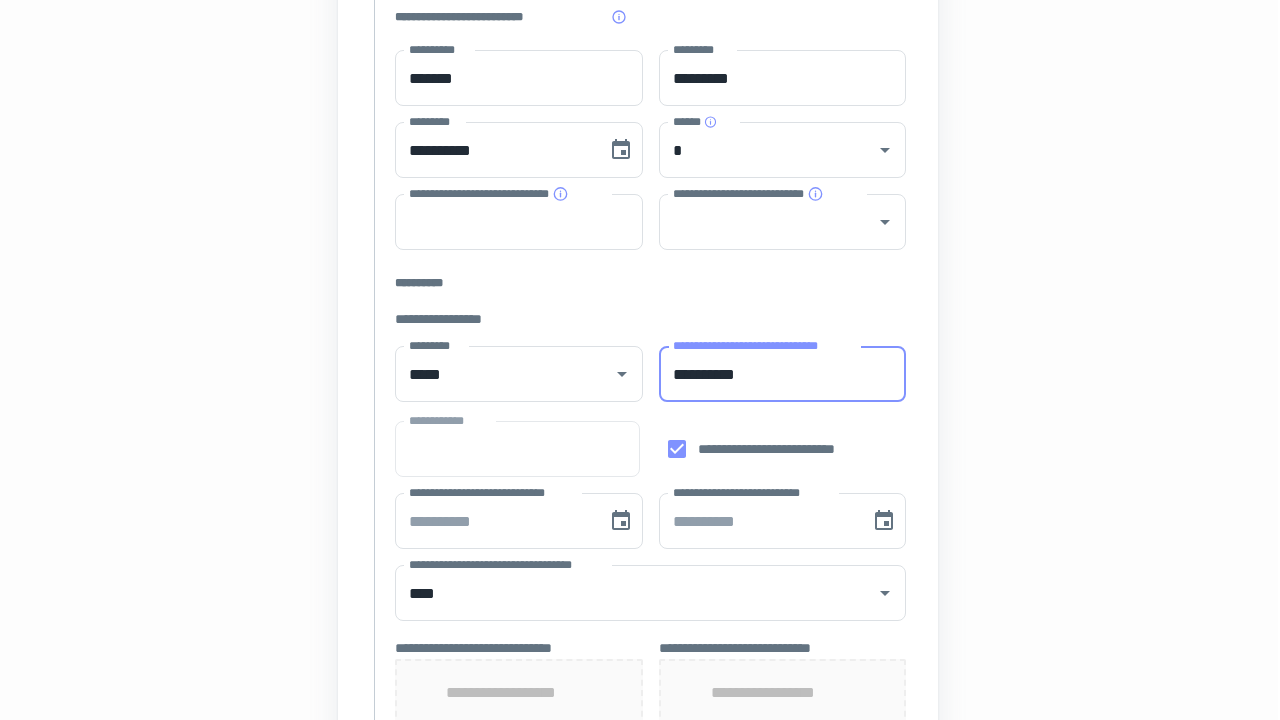 type on "**********" 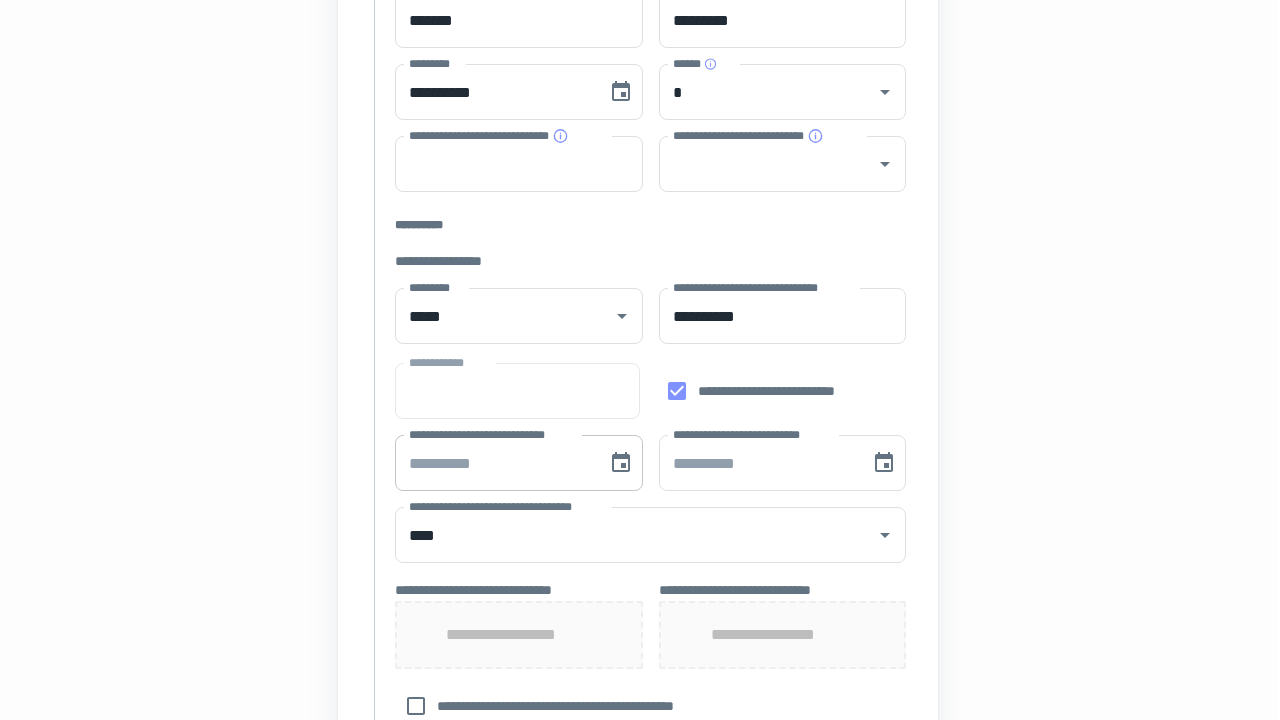 scroll, scrollTop: 430, scrollLeft: 1, axis: both 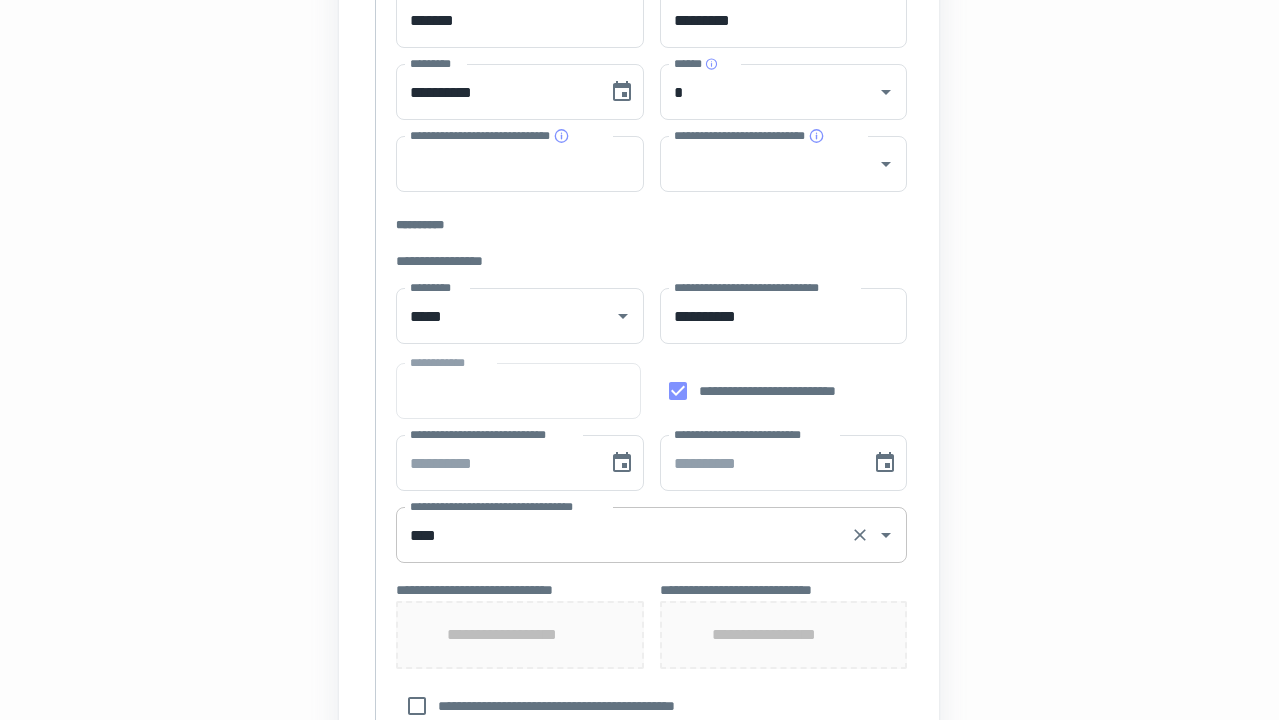 click on "****" at bounding box center [623, 535] 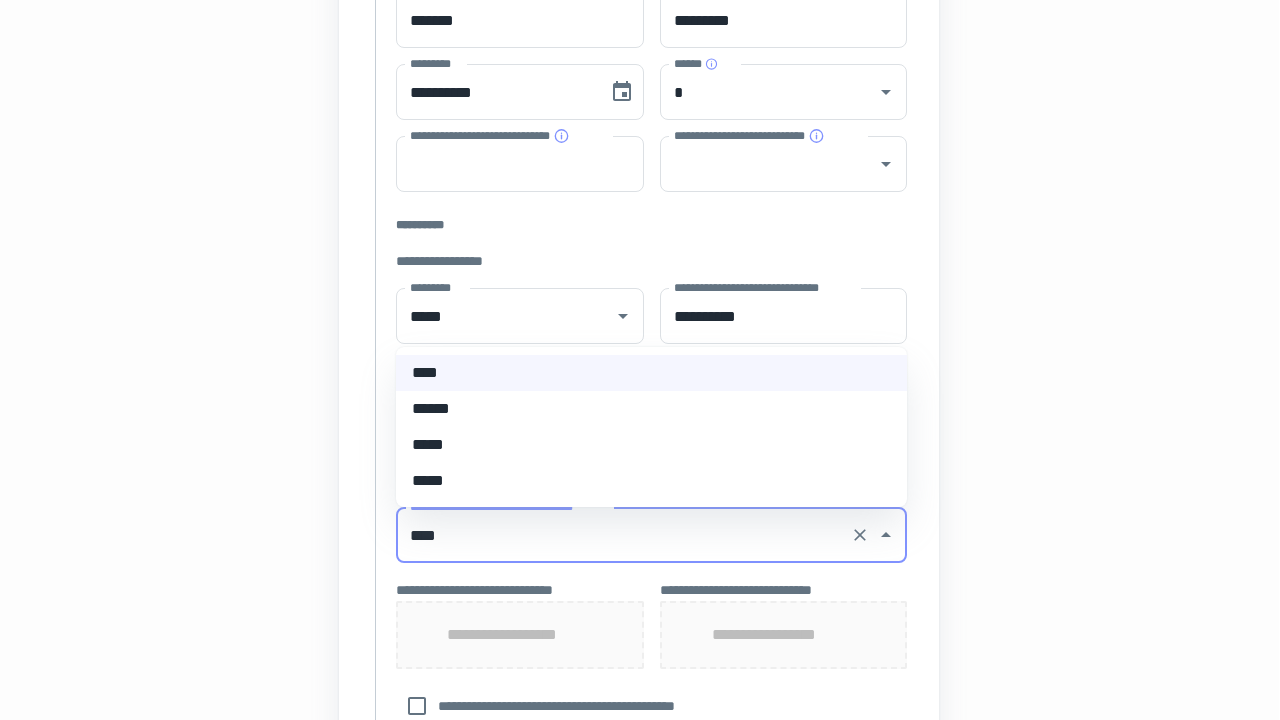 click on "******" at bounding box center (651, 409) 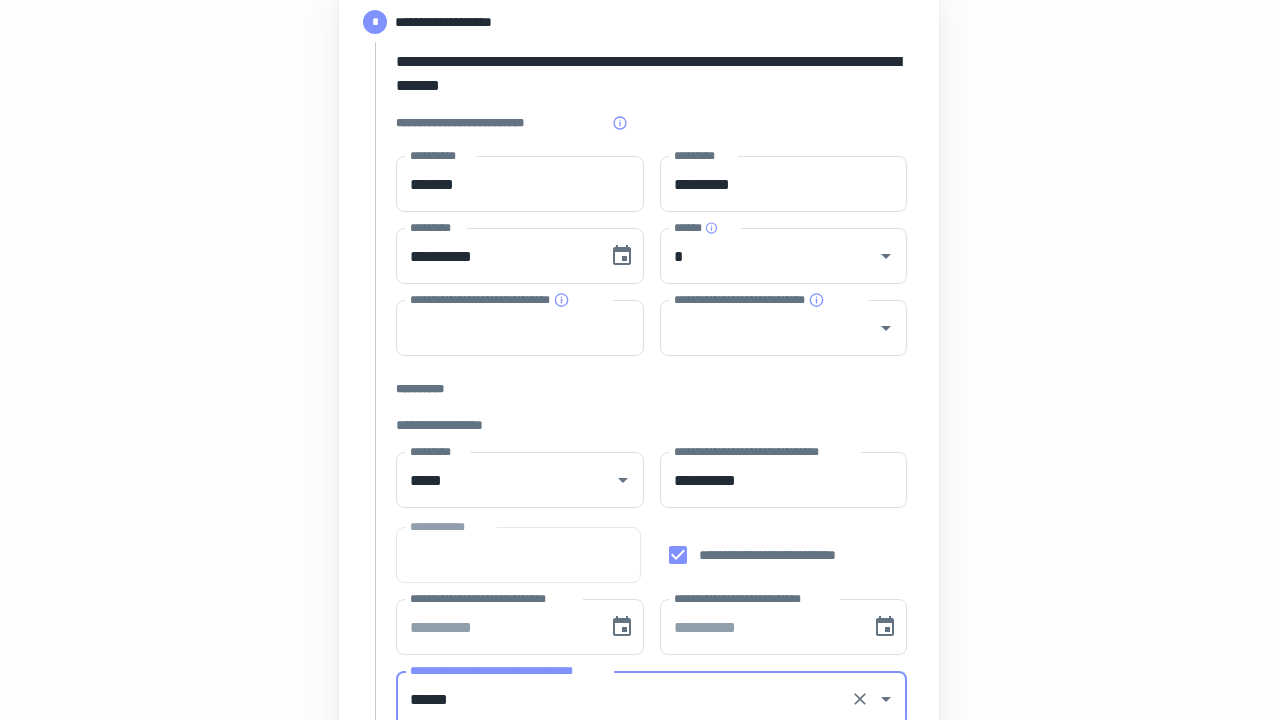 scroll, scrollTop: 263, scrollLeft: 1, axis: both 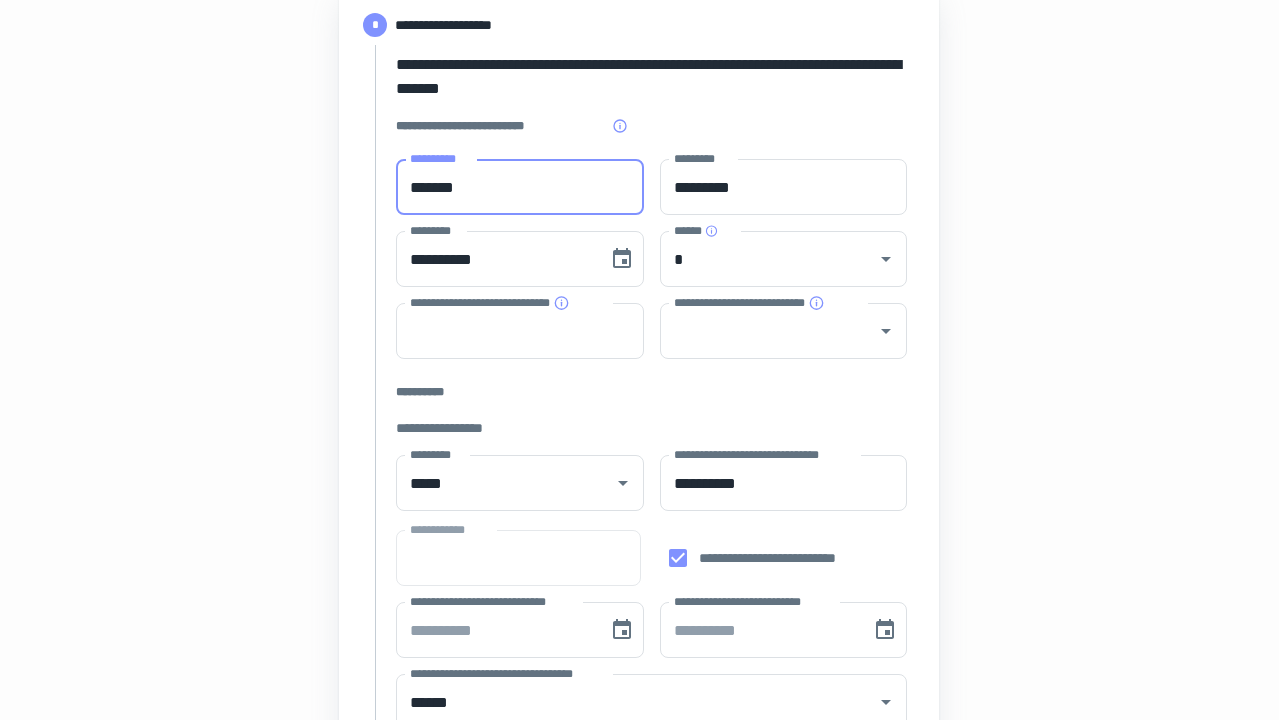 drag, startPoint x: 491, startPoint y: 192, endPoint x: 335, endPoint y: 177, distance: 156.7195 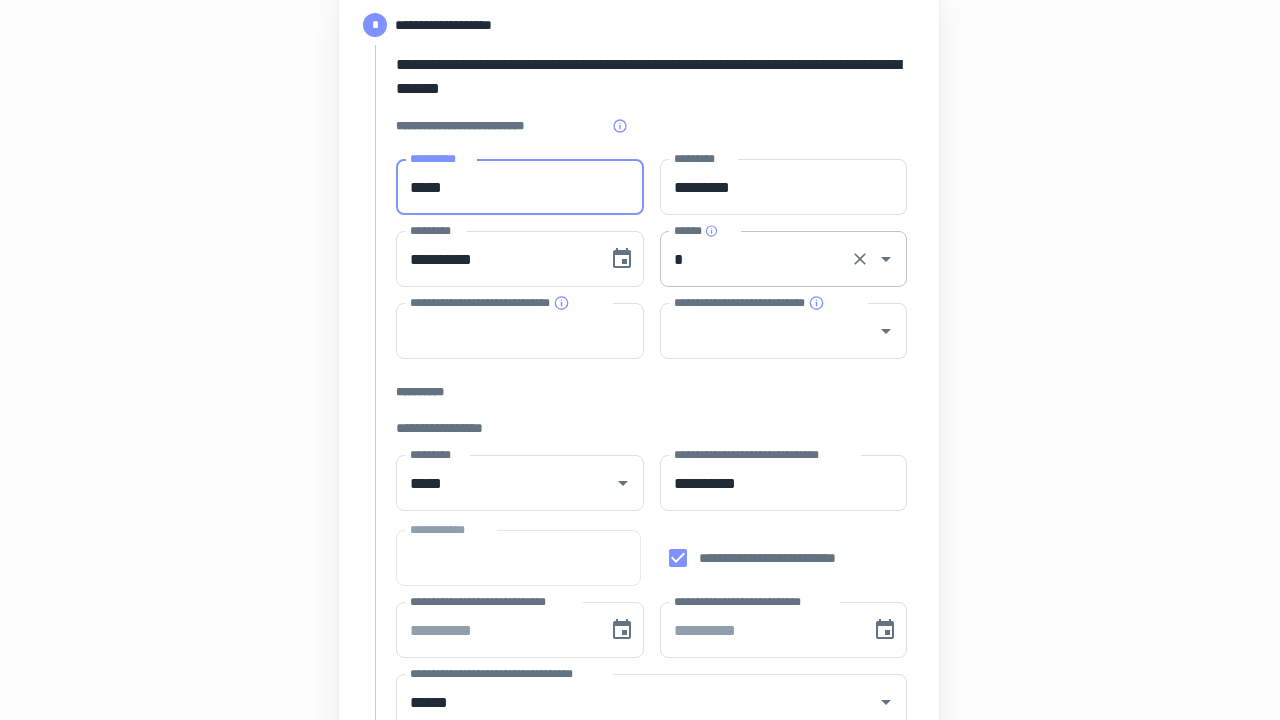 drag, startPoint x: 747, startPoint y: 278, endPoint x: 731, endPoint y: 278, distance: 16 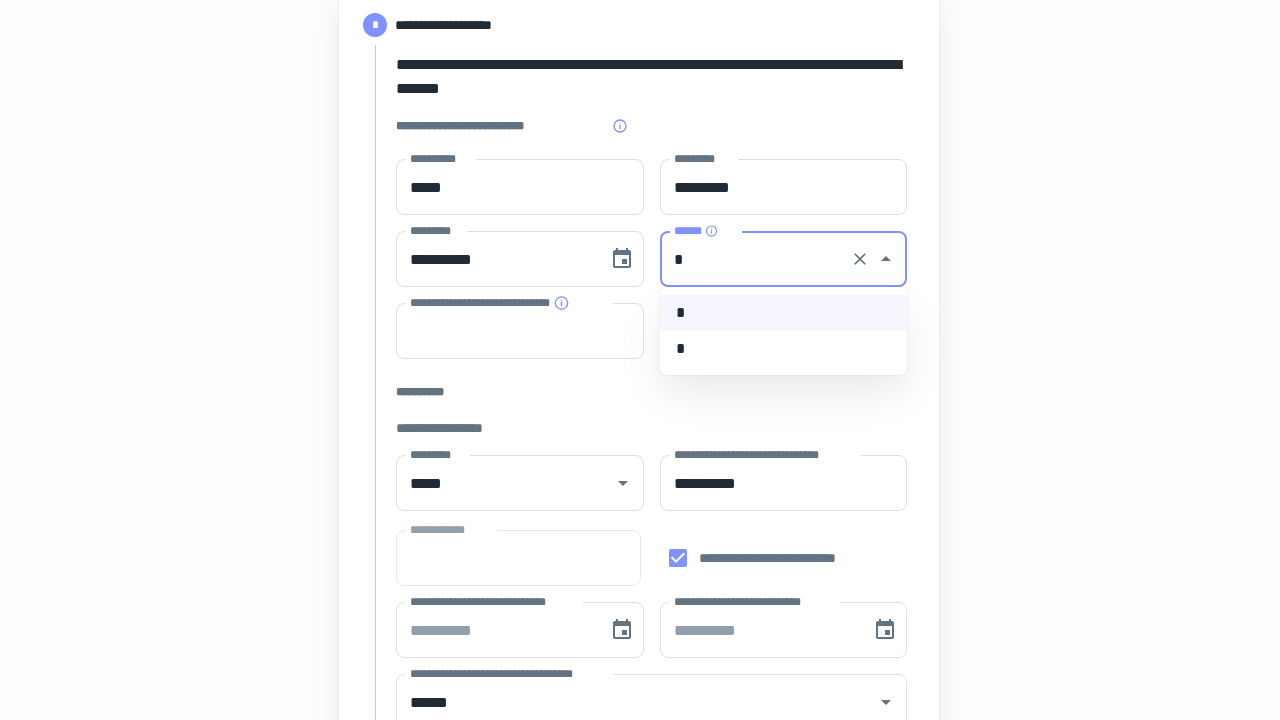 click on "*" at bounding box center (784, 349) 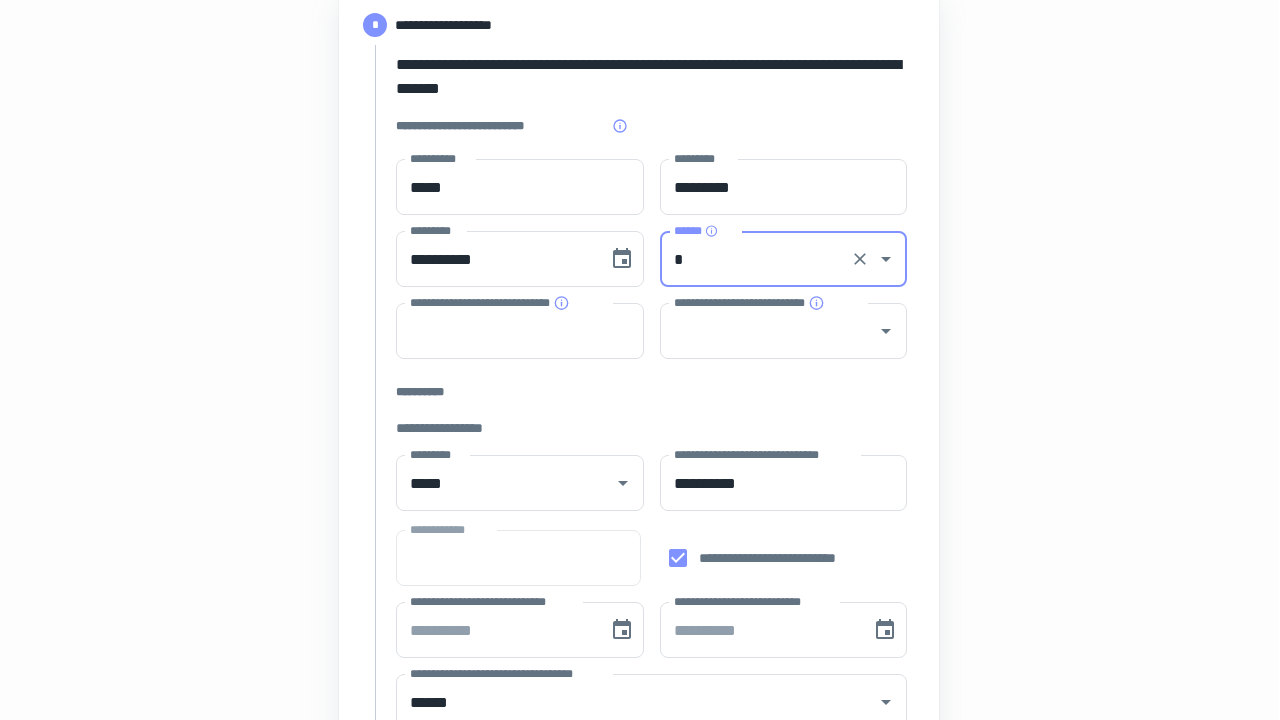 type on "*" 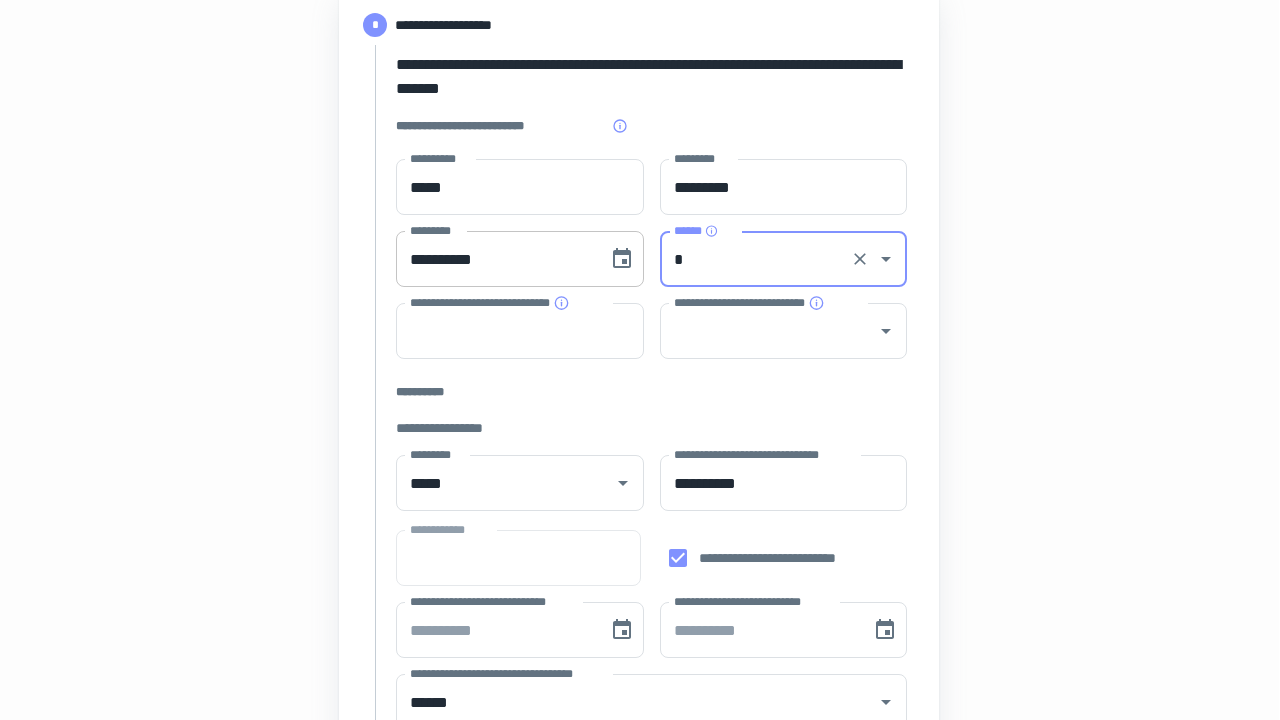 click on "**********" at bounding box center (495, 259) 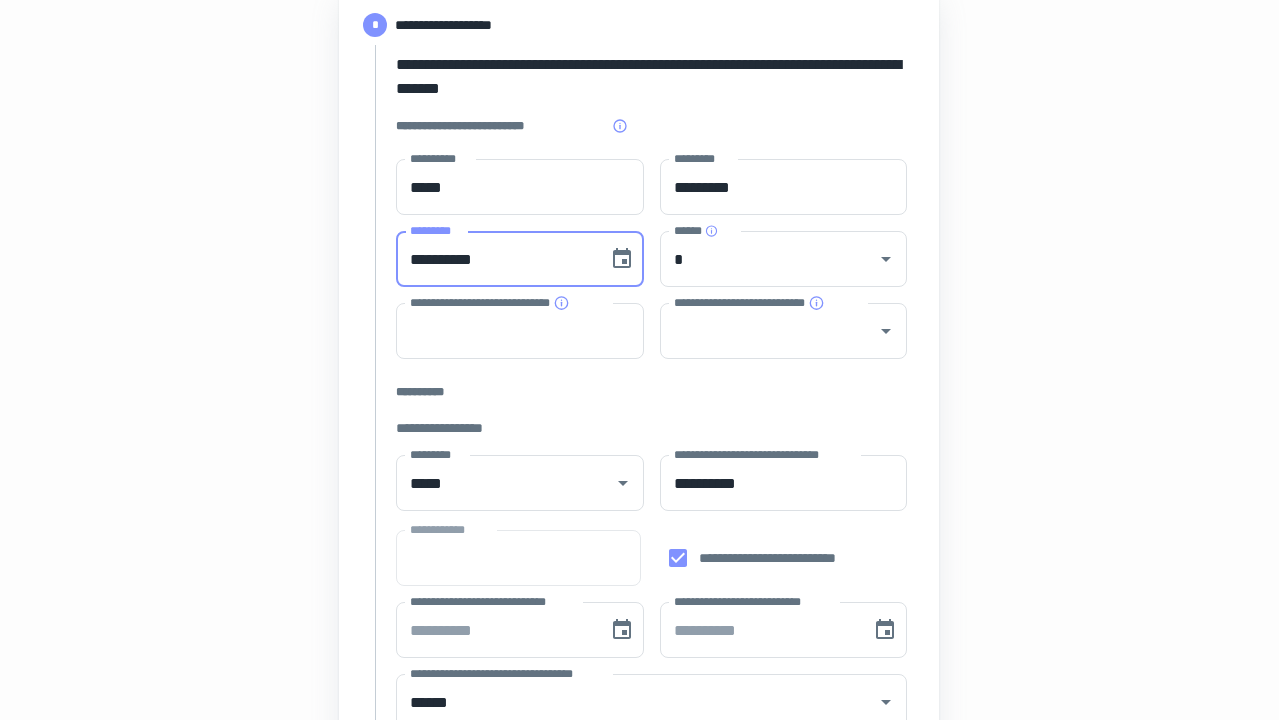 type on "**********" 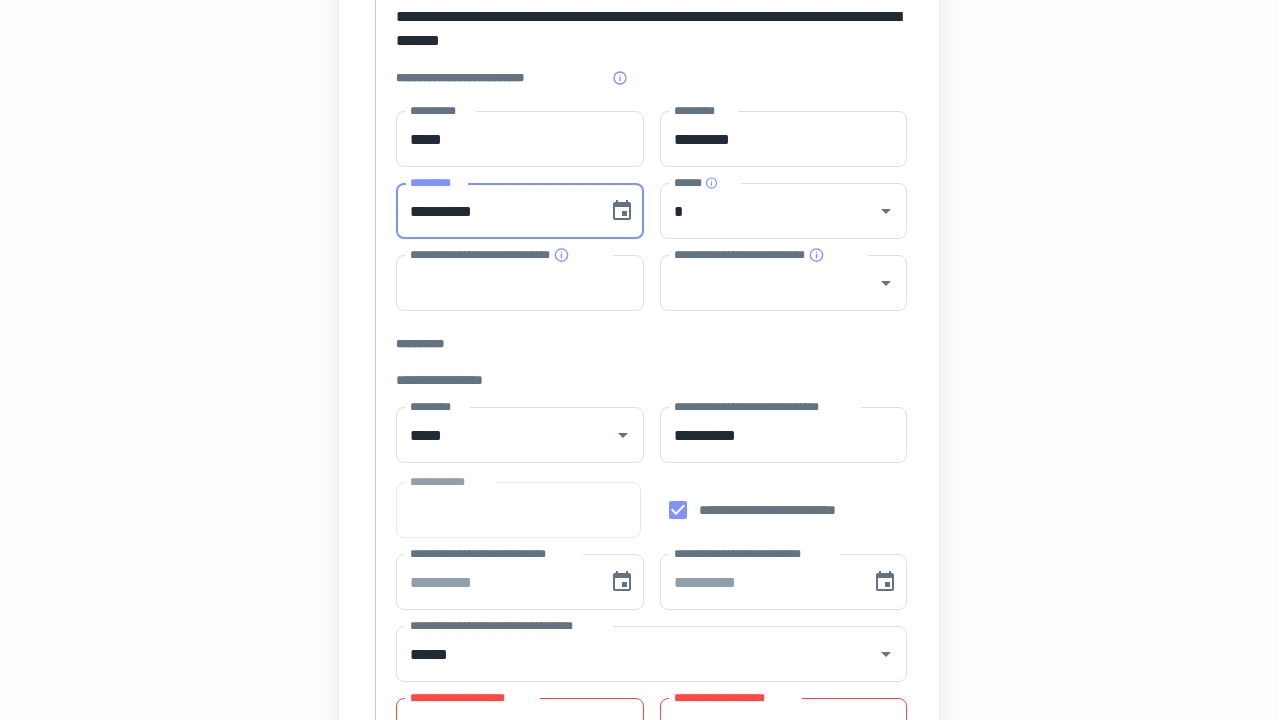 scroll, scrollTop: 318, scrollLeft: 1, axis: both 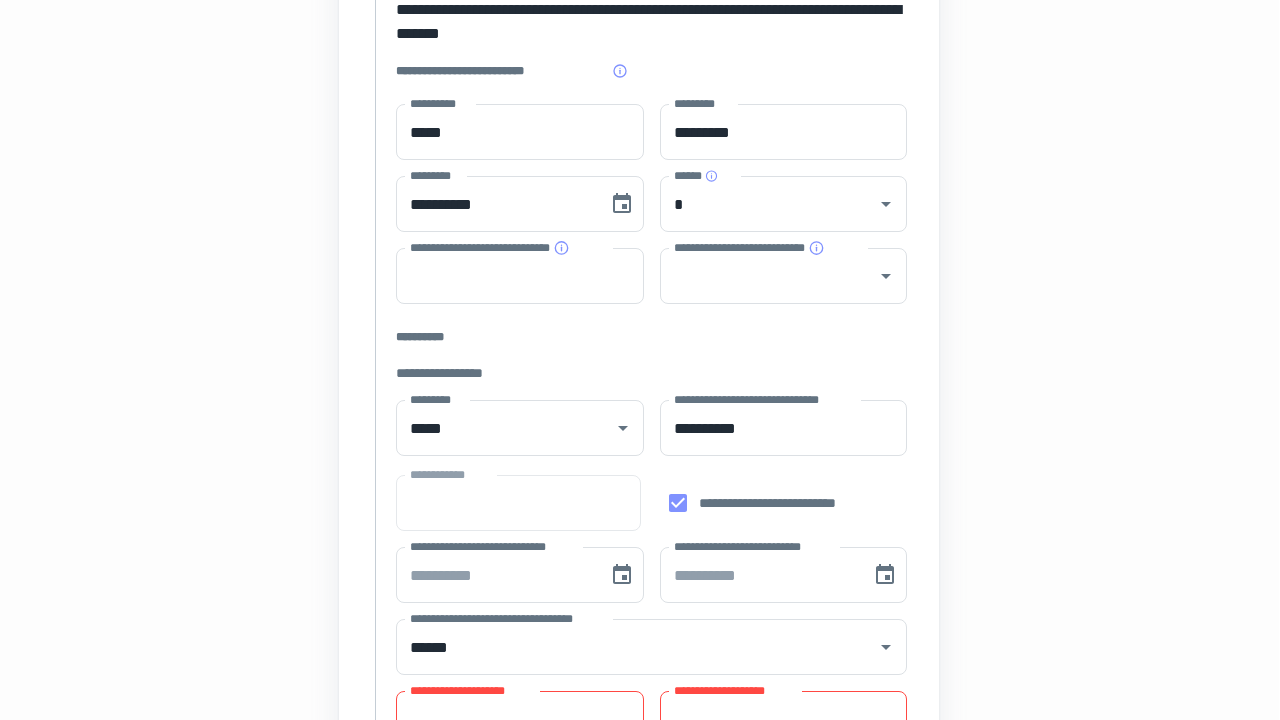 click on "**********" at bounding box center [651, 337] 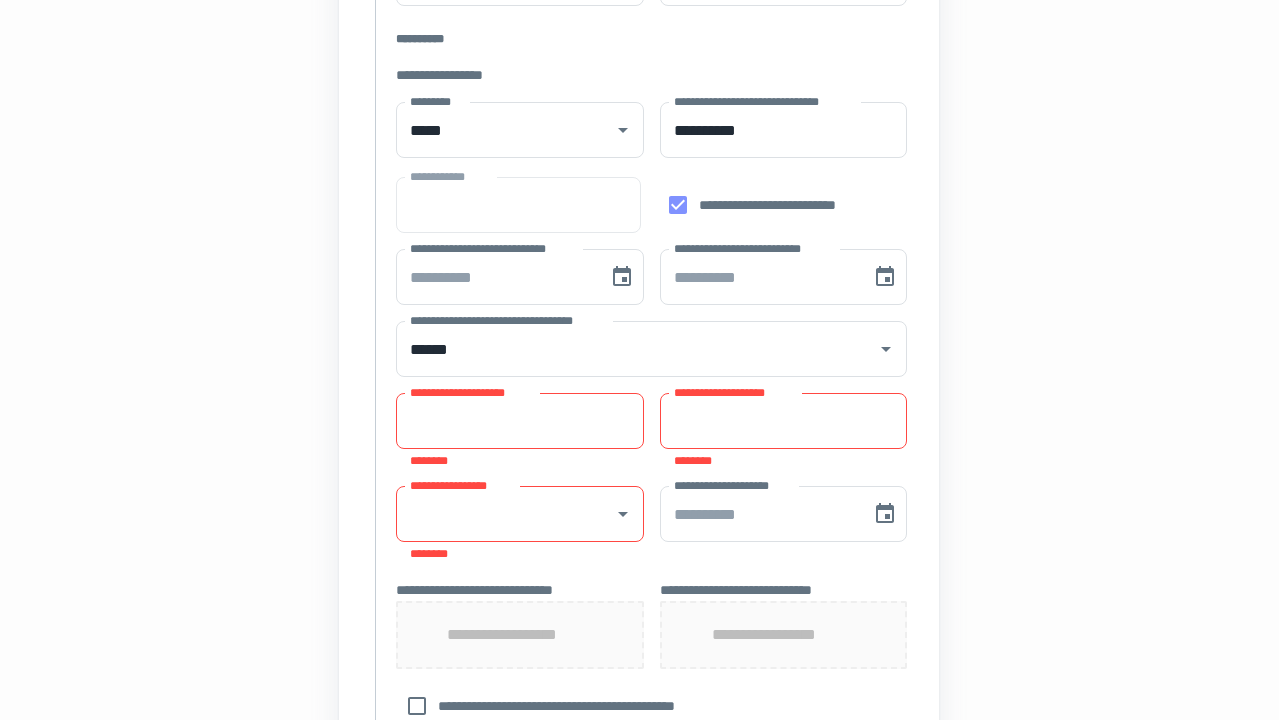 scroll, scrollTop: 625, scrollLeft: 1, axis: both 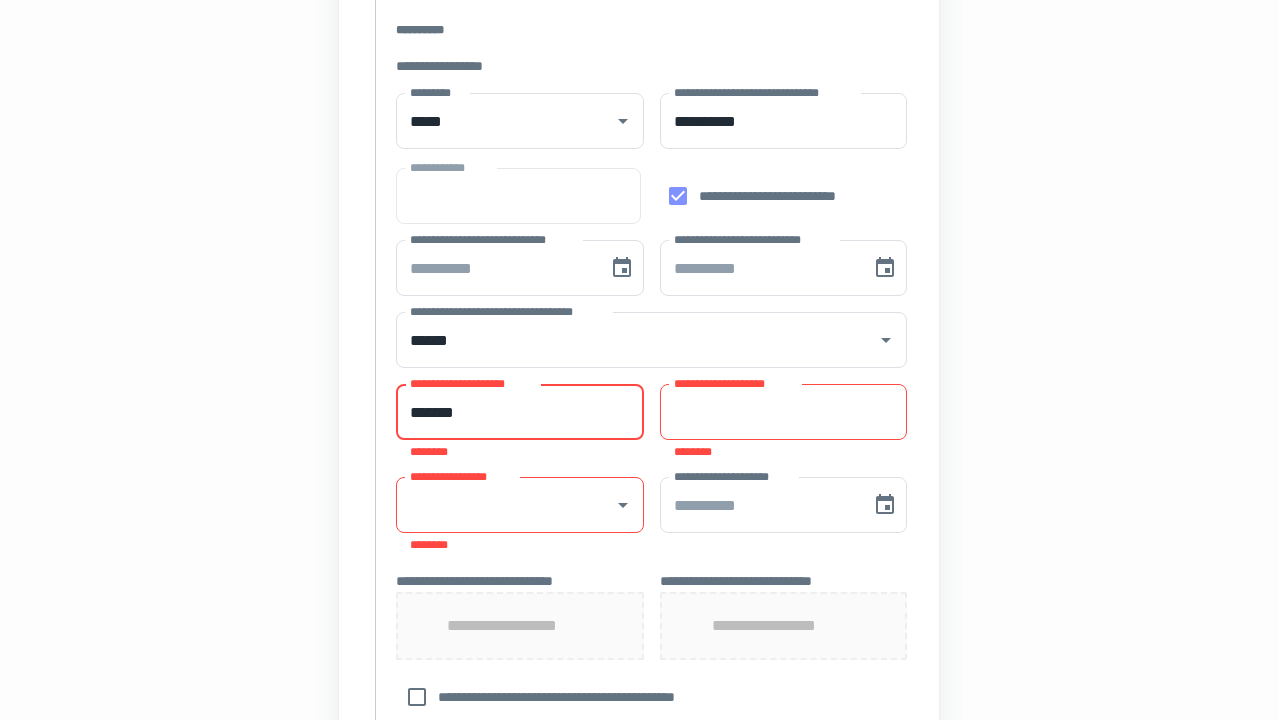 type on "*******" 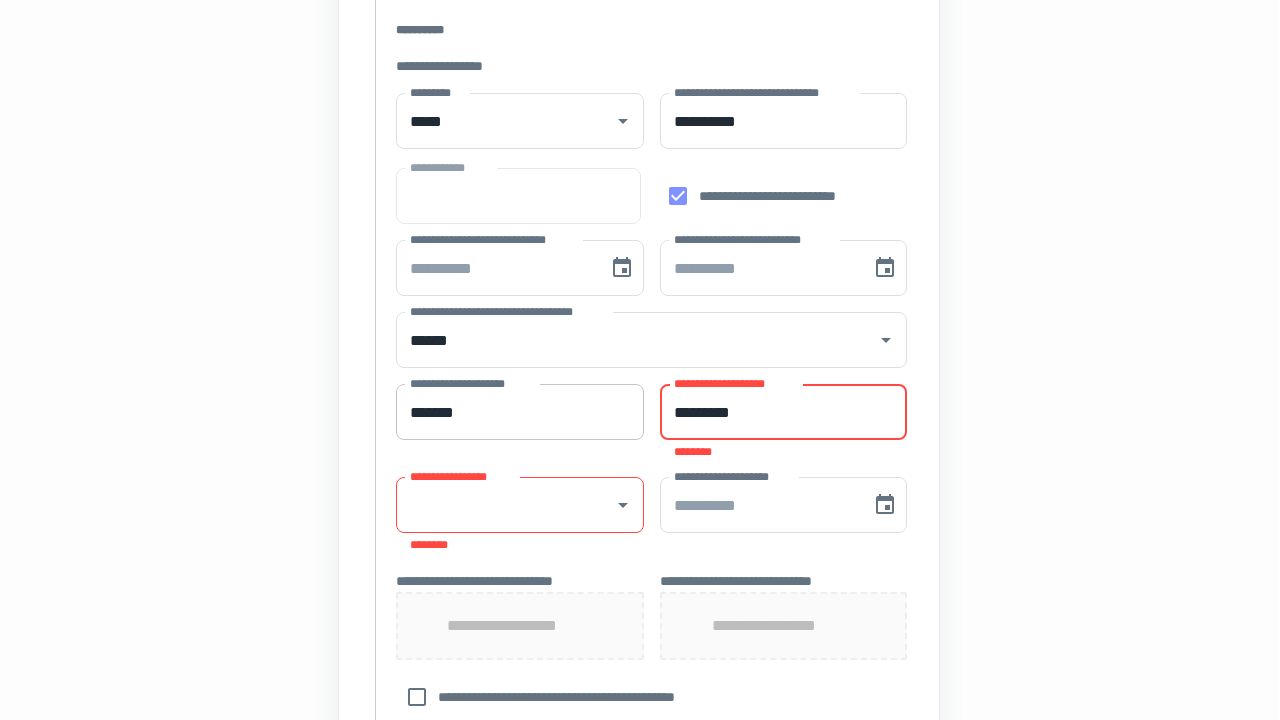 type on "*********" 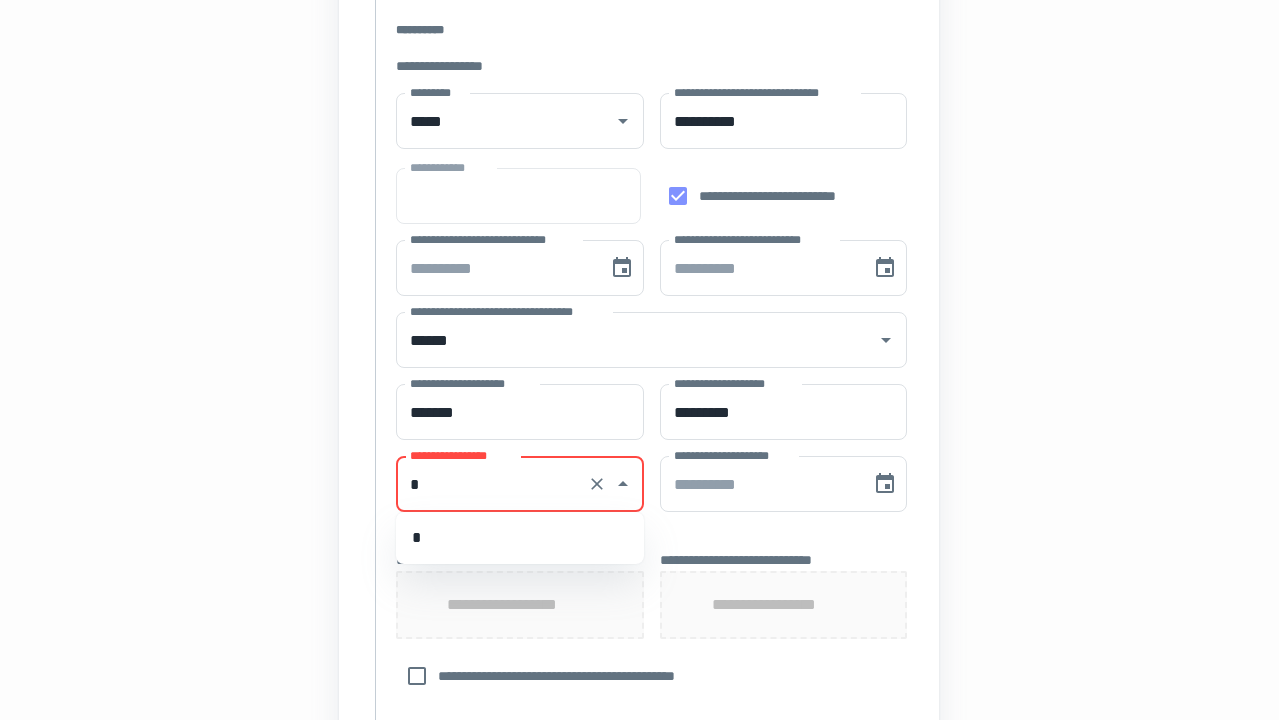 click on "*" at bounding box center (520, 538) 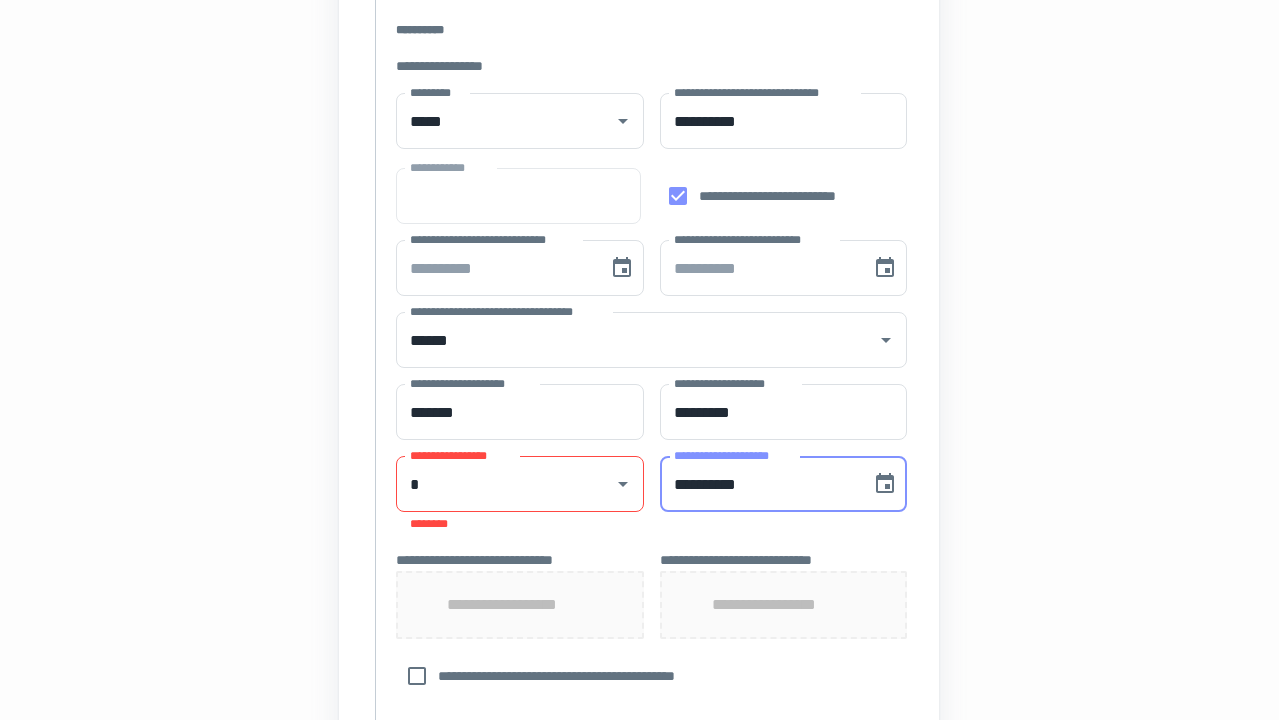 type on "**********" 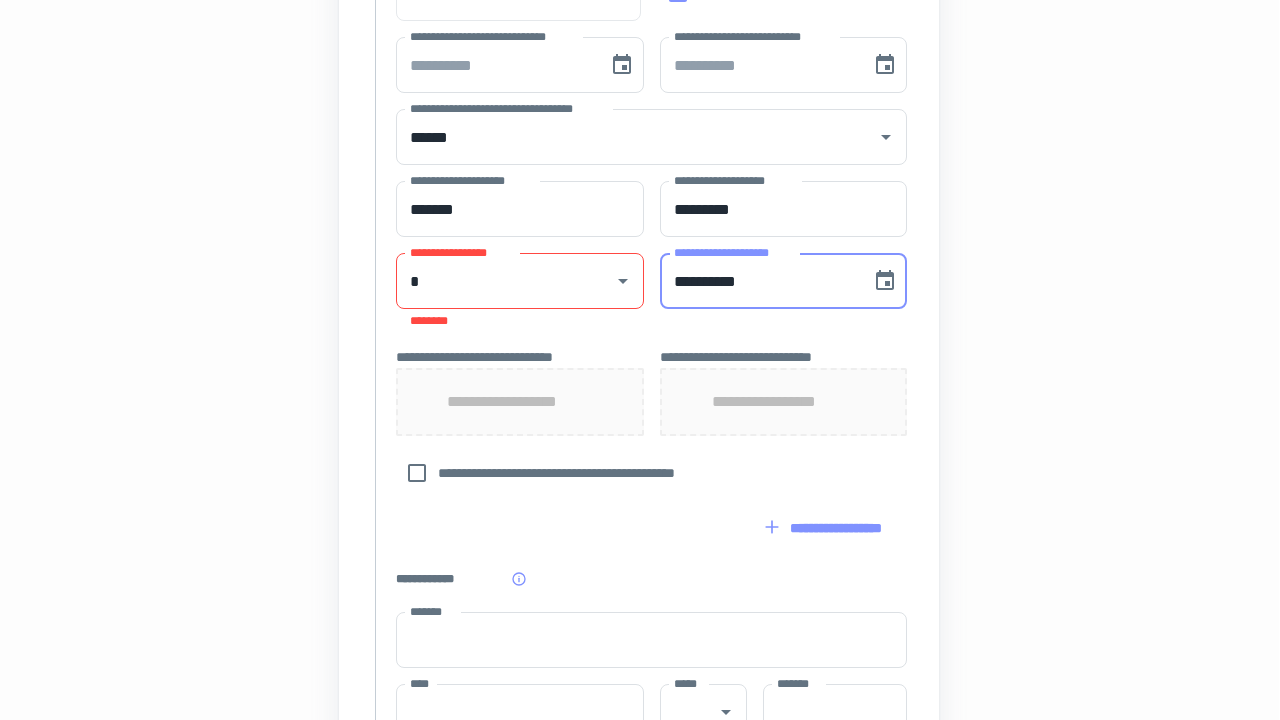 scroll, scrollTop: 836, scrollLeft: 1, axis: both 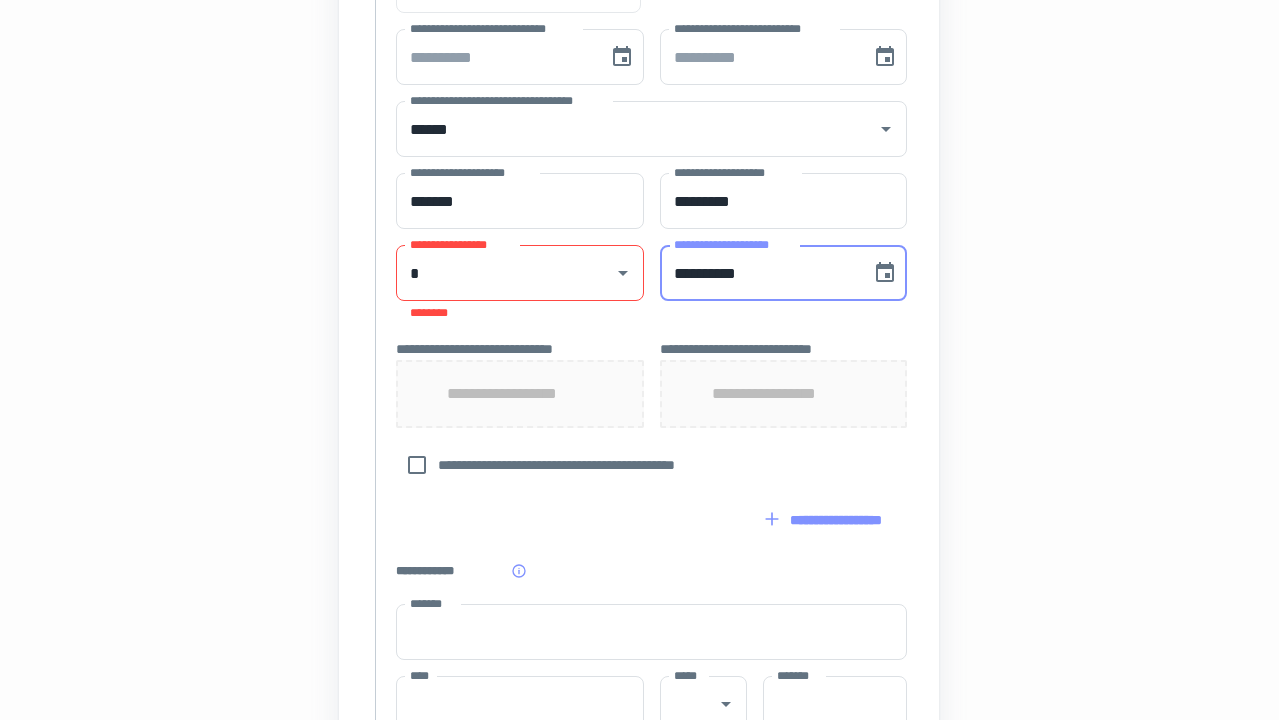 click on "[FIRST] [LAST] [NUMBER] [STREET] [CITY] [STATE] [POSTAL_CODE] [COUNTRY] [PHONE] [EMAIL] [SSN] [PASSPORT] [DLN] [CC] [DOB] [AGE] [TIME]" at bounding box center (651, 138) 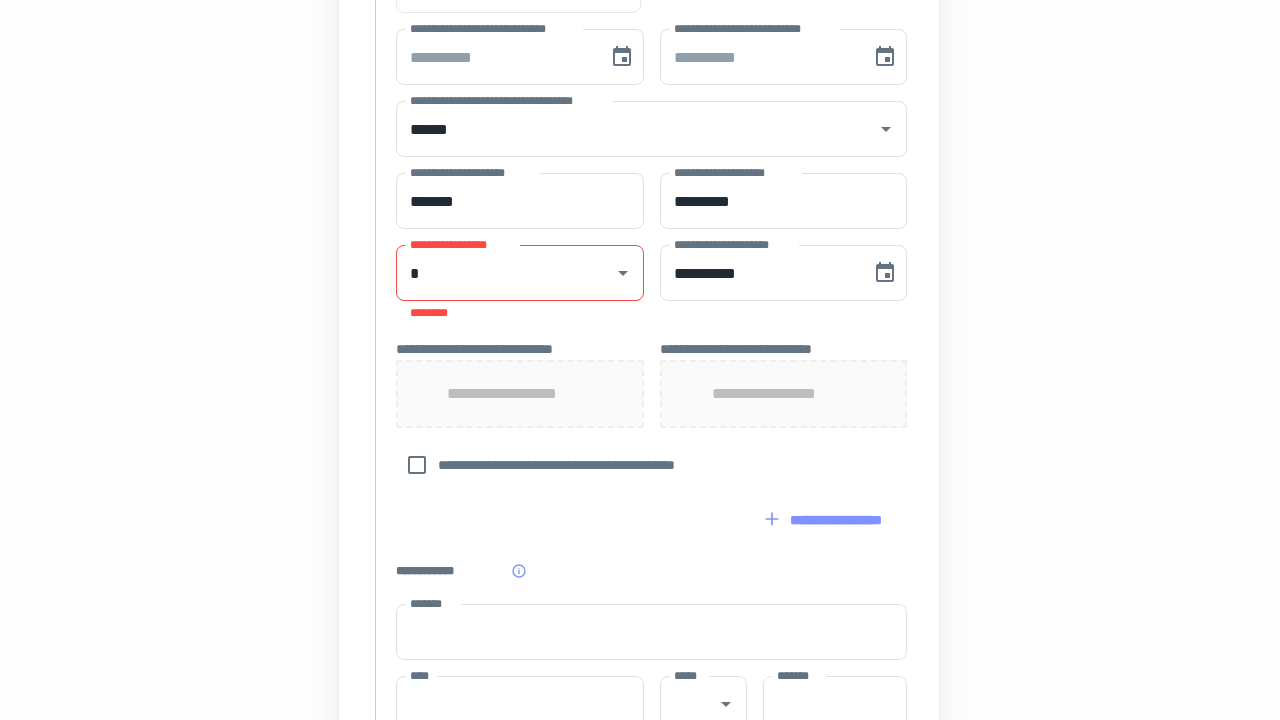 click on "**********" at bounding box center [520, 394] 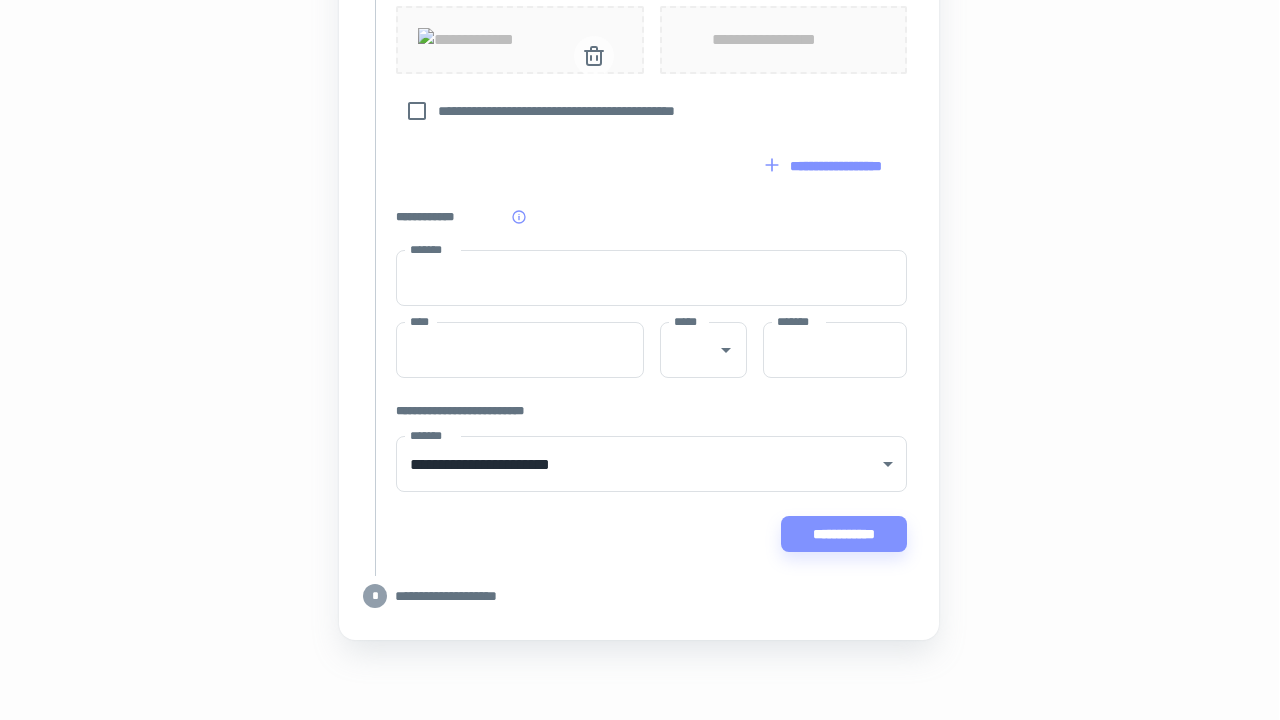 scroll, scrollTop: 1228, scrollLeft: 0, axis: vertical 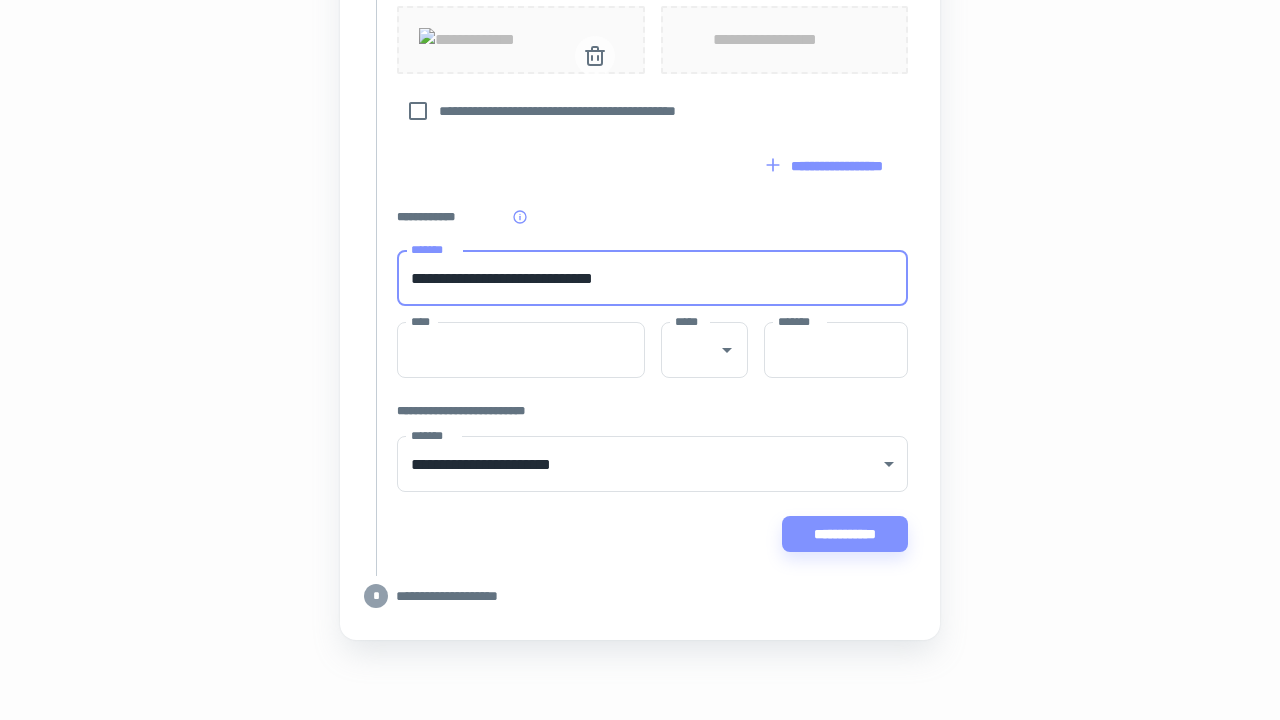 type on "**********" 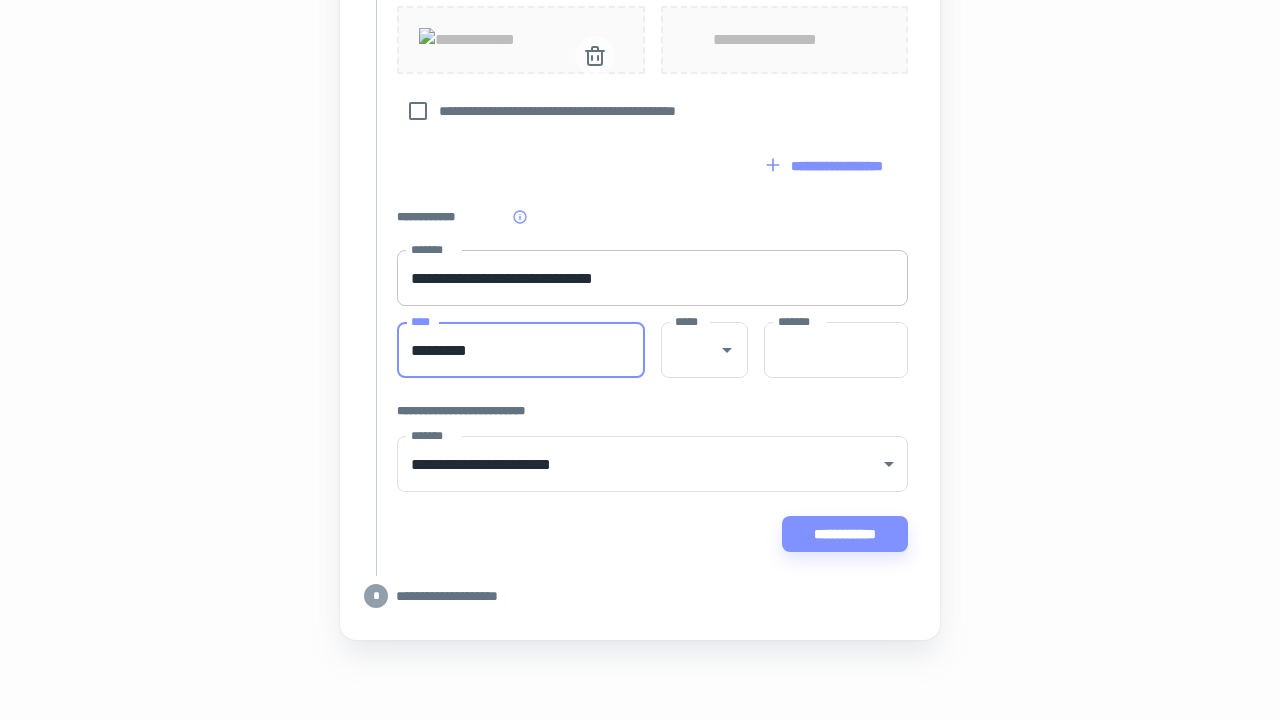 type on "*********" 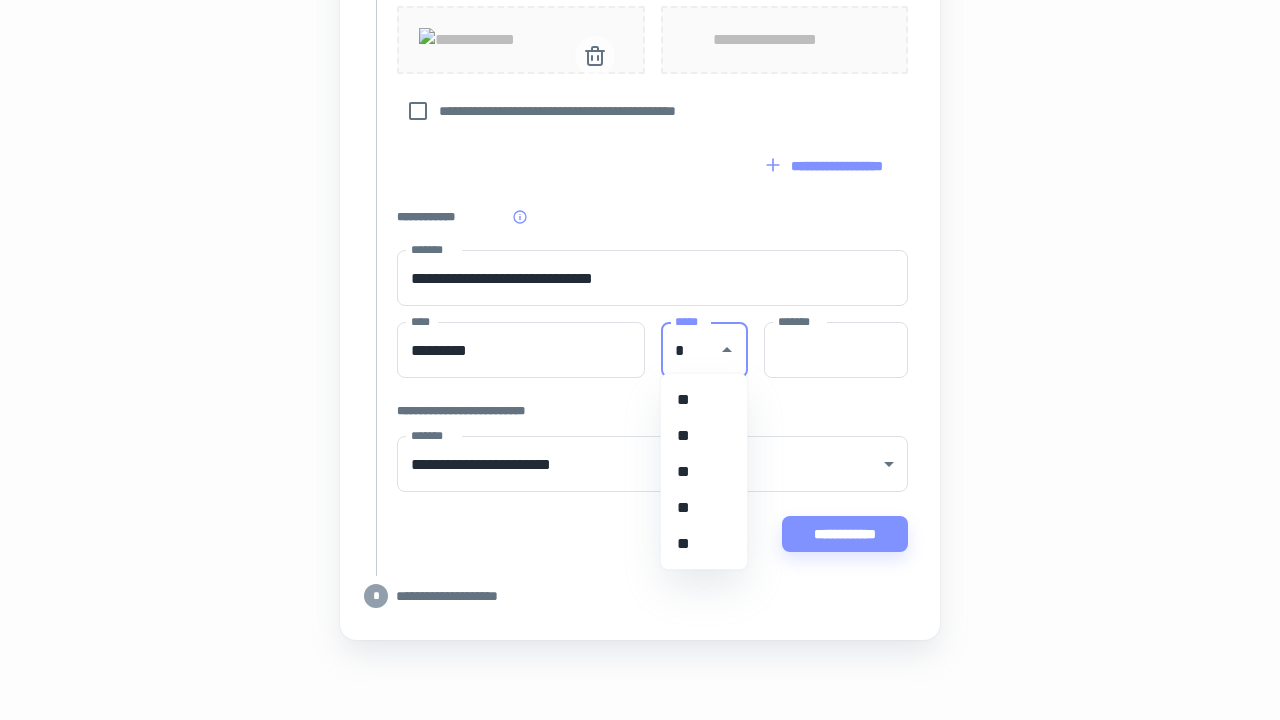 click on "**" at bounding box center [704, 508] 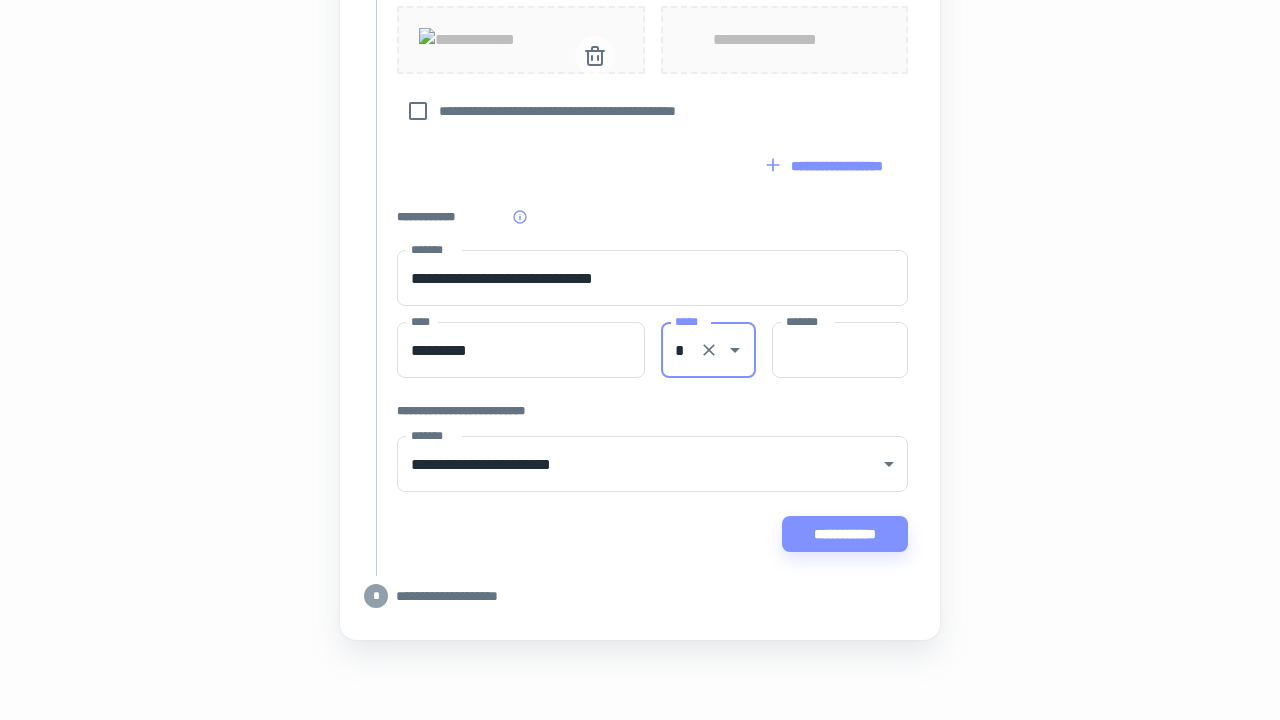 type on "**" 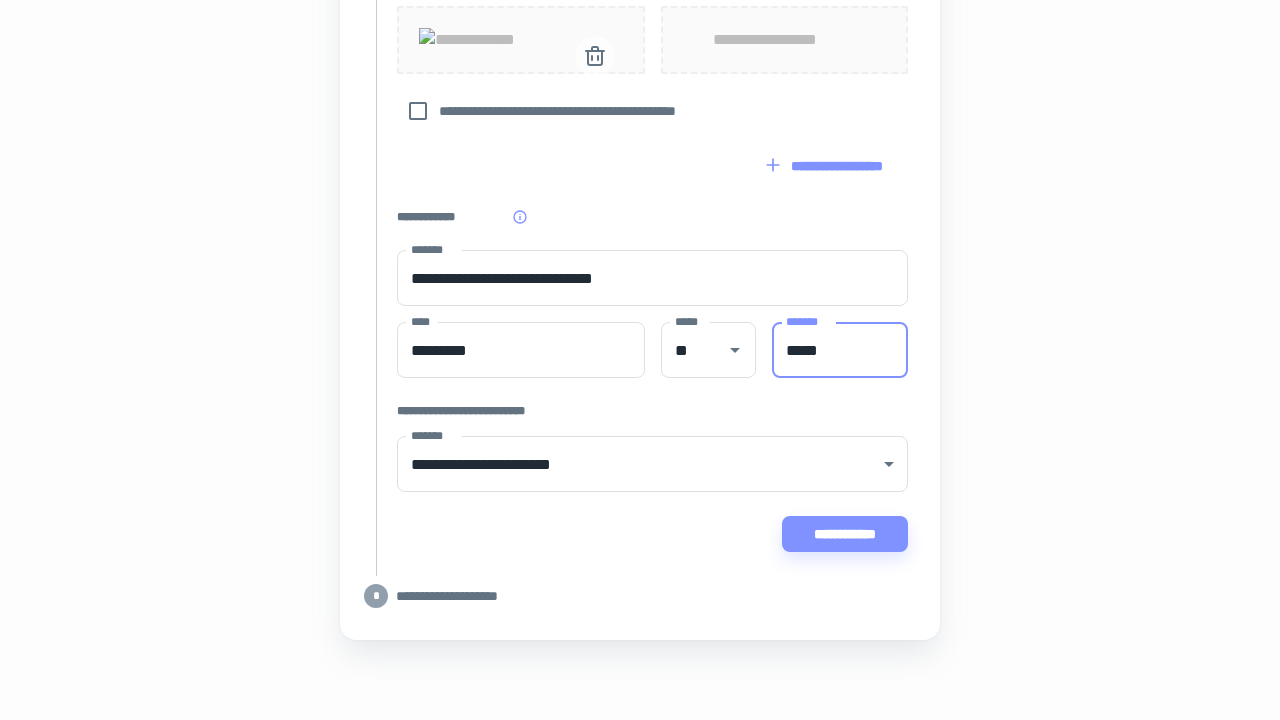 scroll, scrollTop: 1416, scrollLeft: 0, axis: vertical 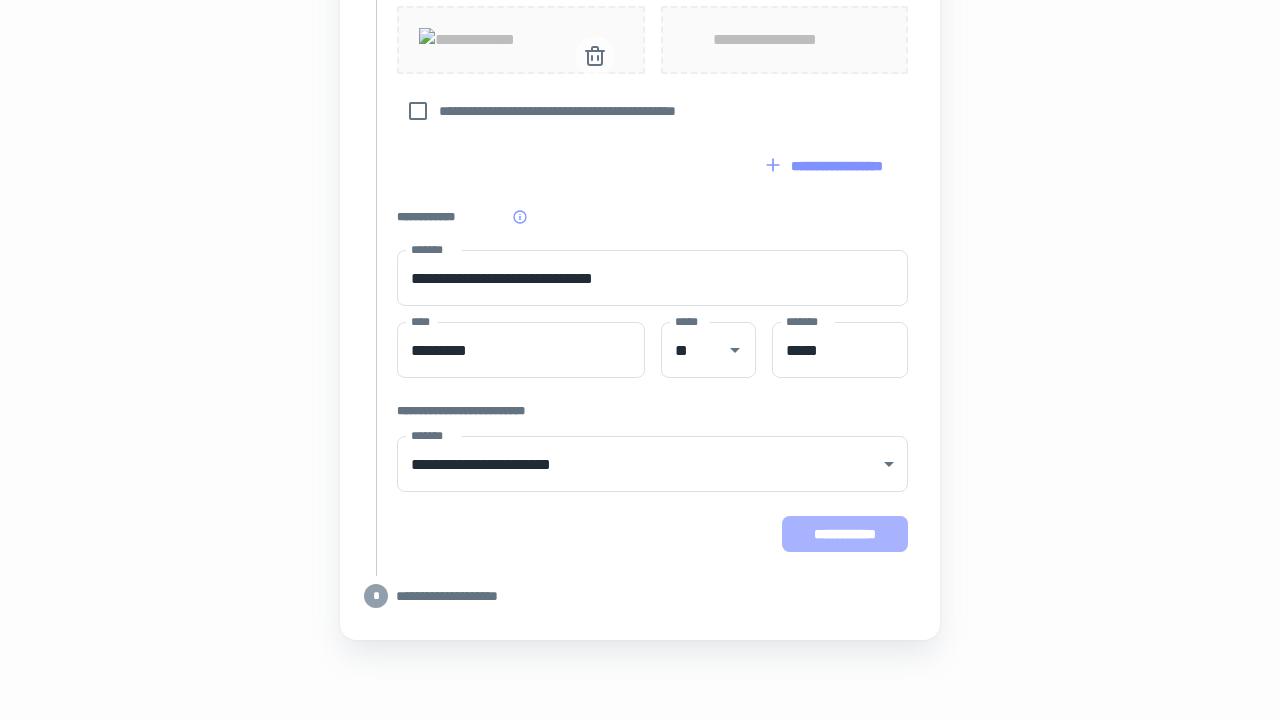 click on "**********" at bounding box center [845, 534] 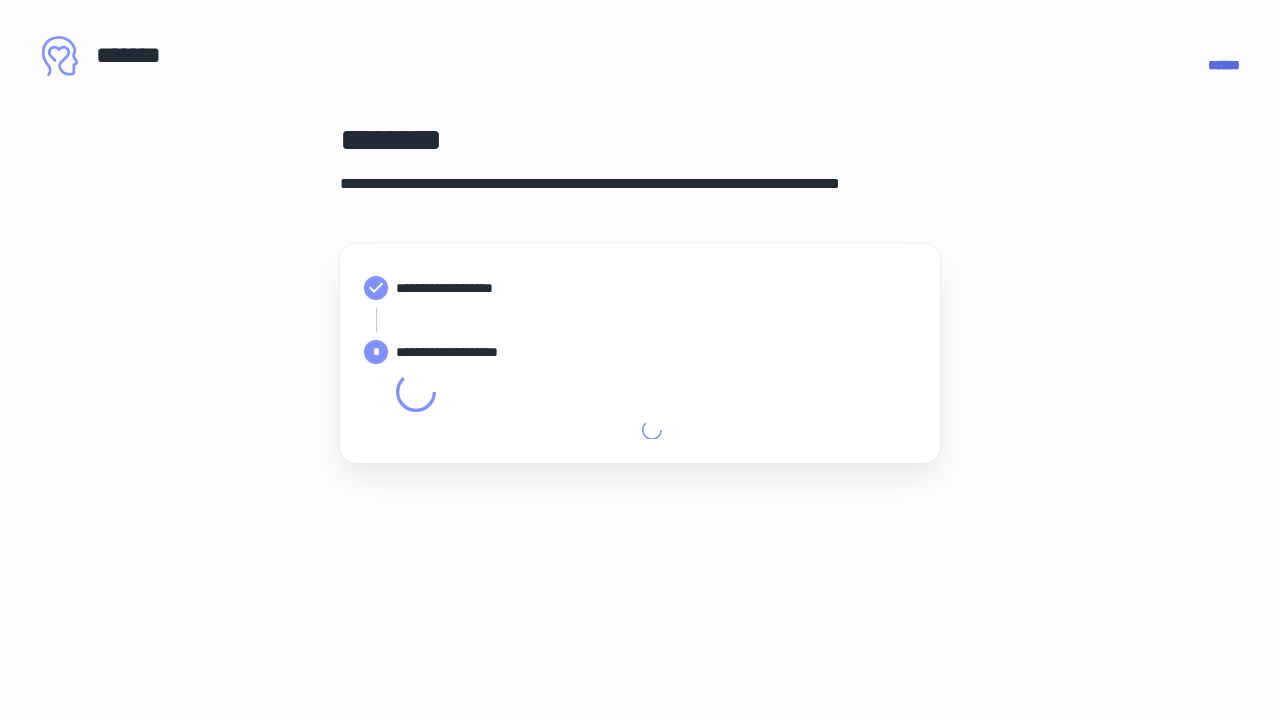 type on "**********" 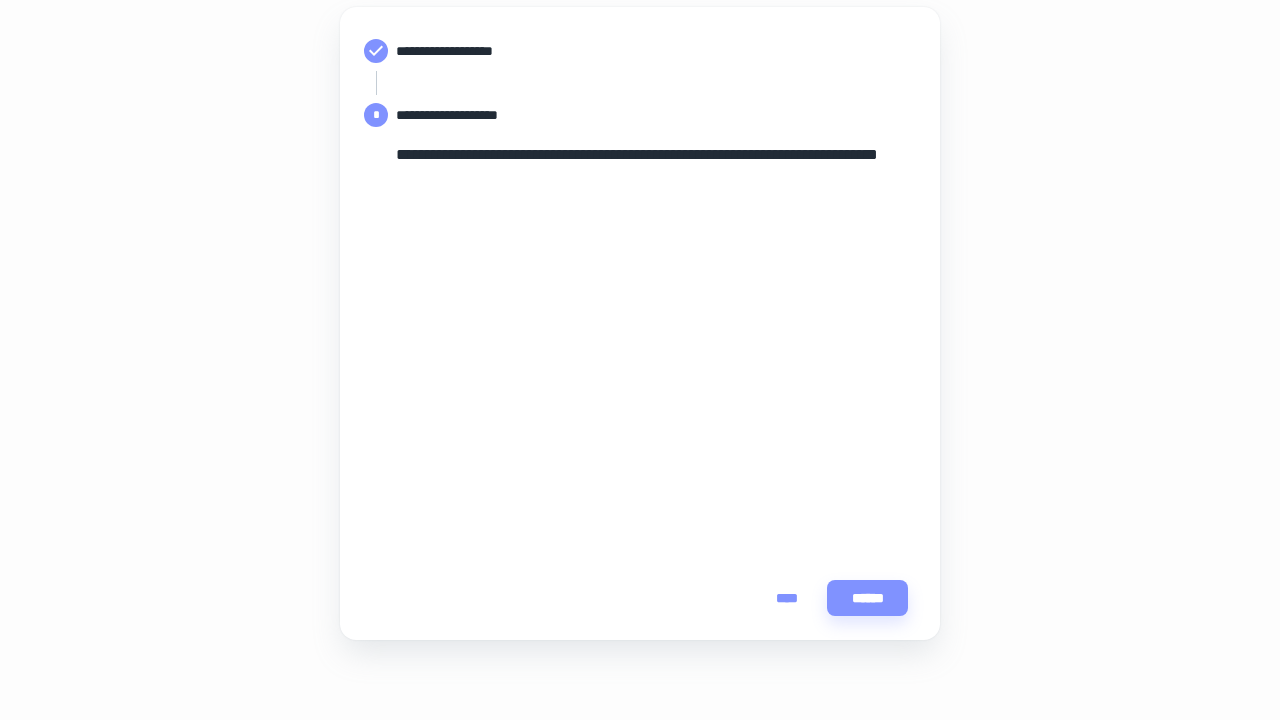 scroll, scrollTop: 237, scrollLeft: 0, axis: vertical 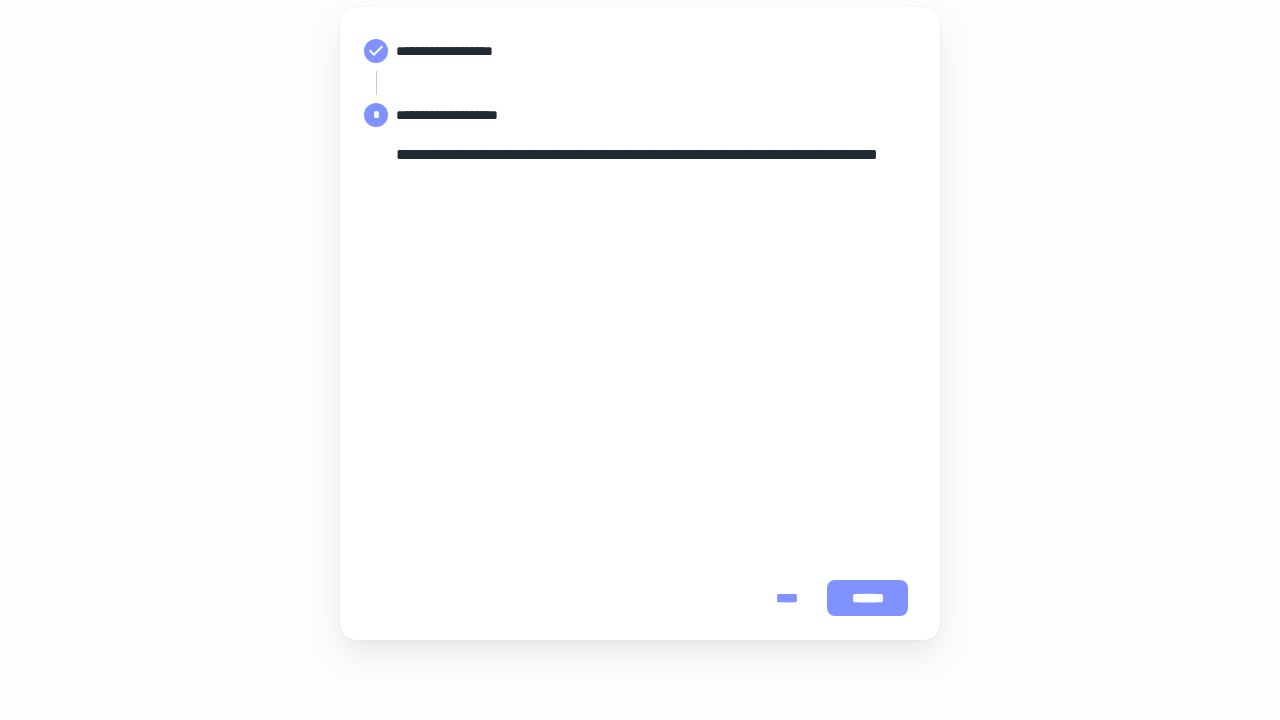 click on "******" at bounding box center (867, 598) 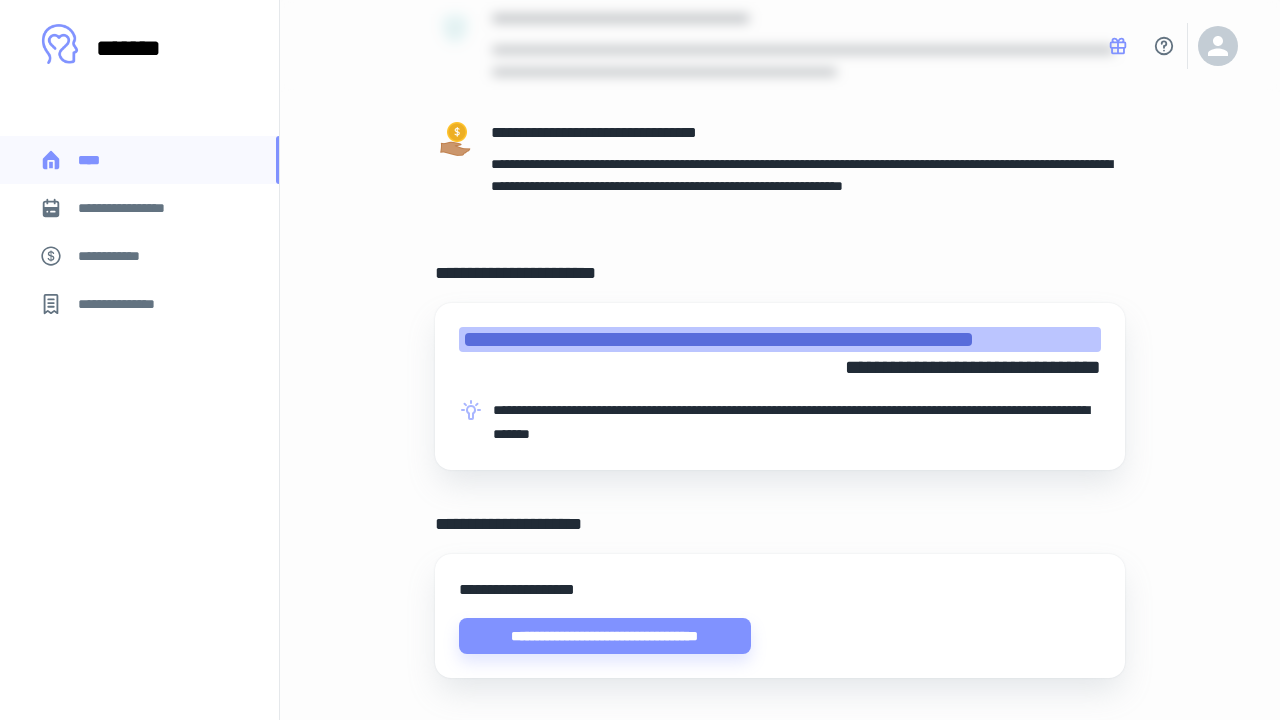 scroll, scrollTop: 310, scrollLeft: 0, axis: vertical 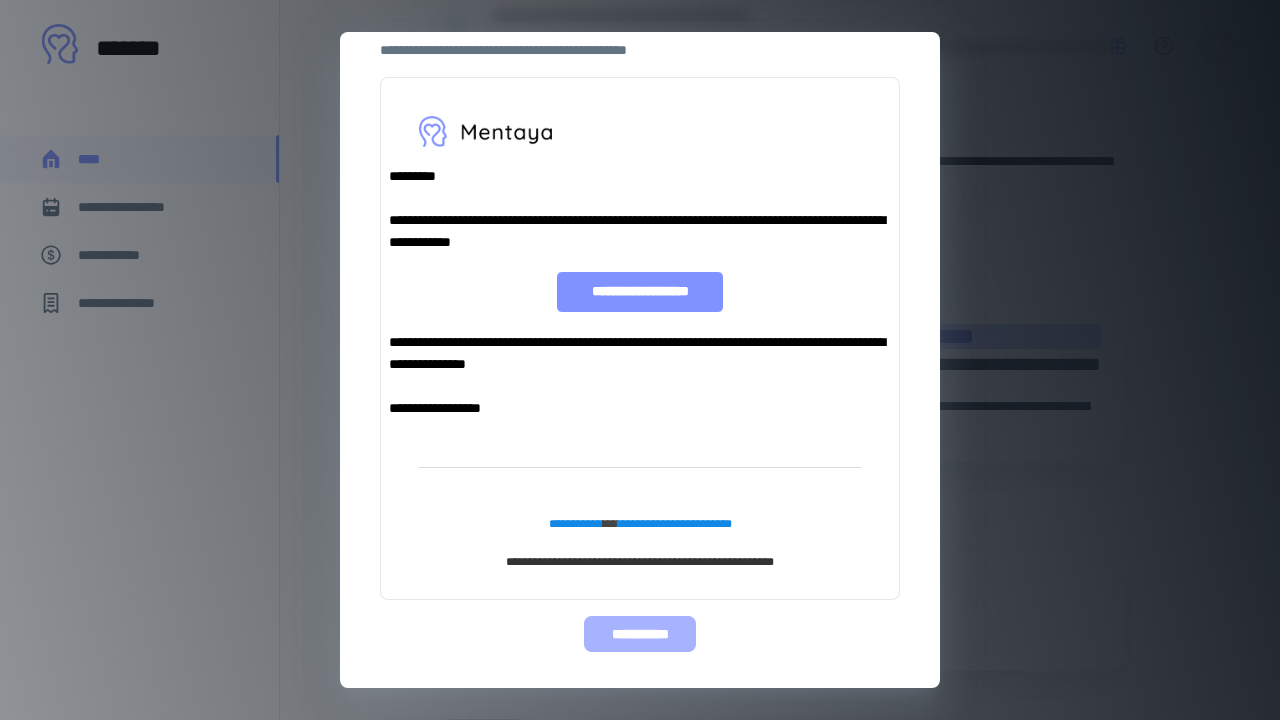 click on "**********" at bounding box center [639, 634] 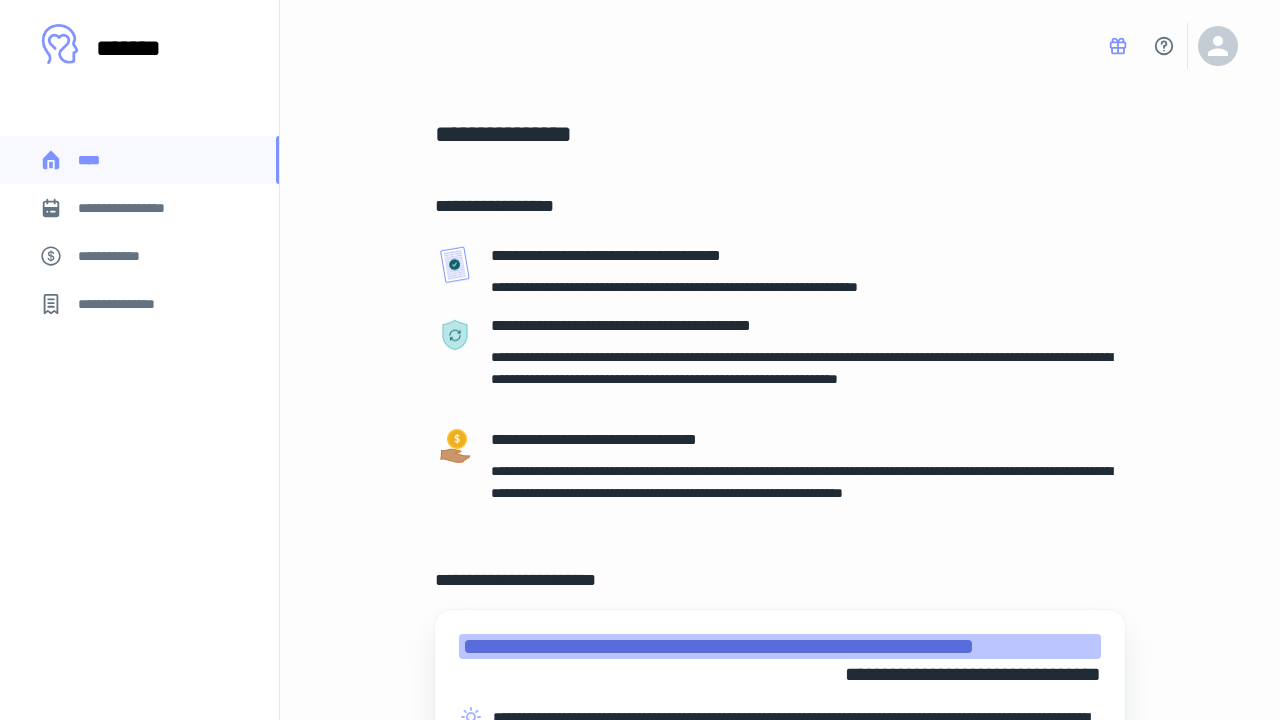 scroll, scrollTop: 0, scrollLeft: 0, axis: both 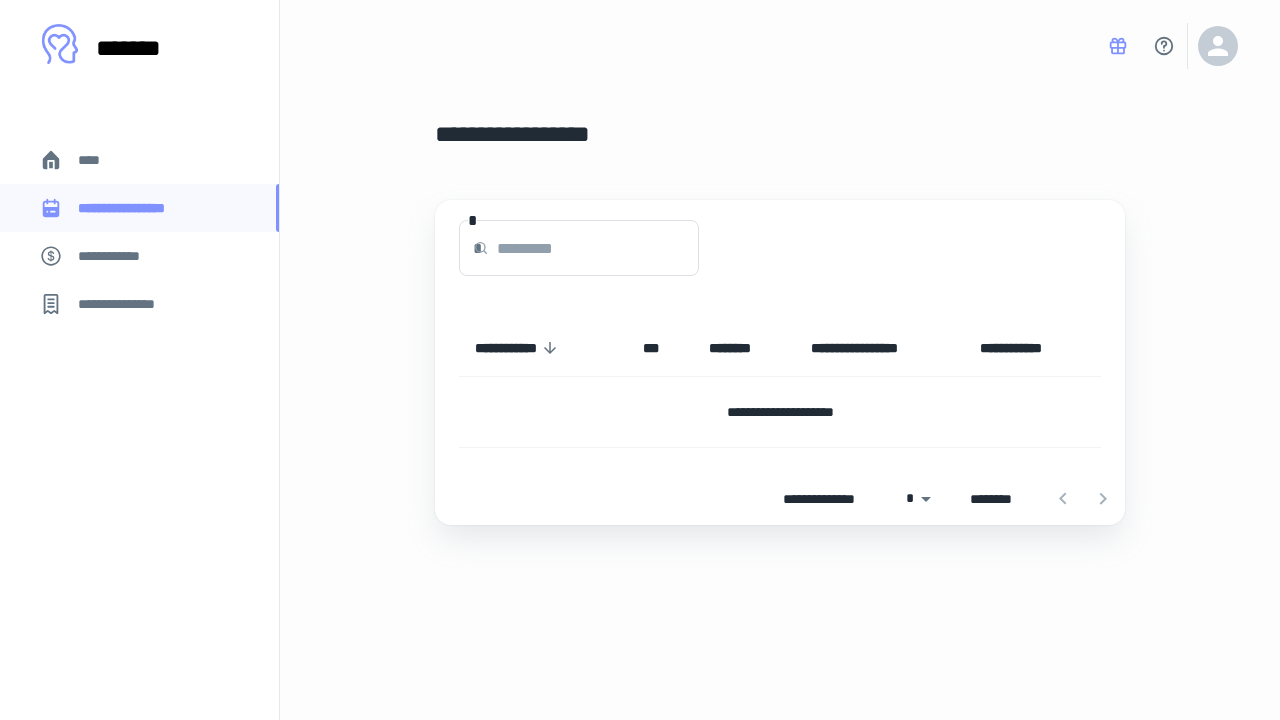 click on "**********" at bounding box center (119, 256) 